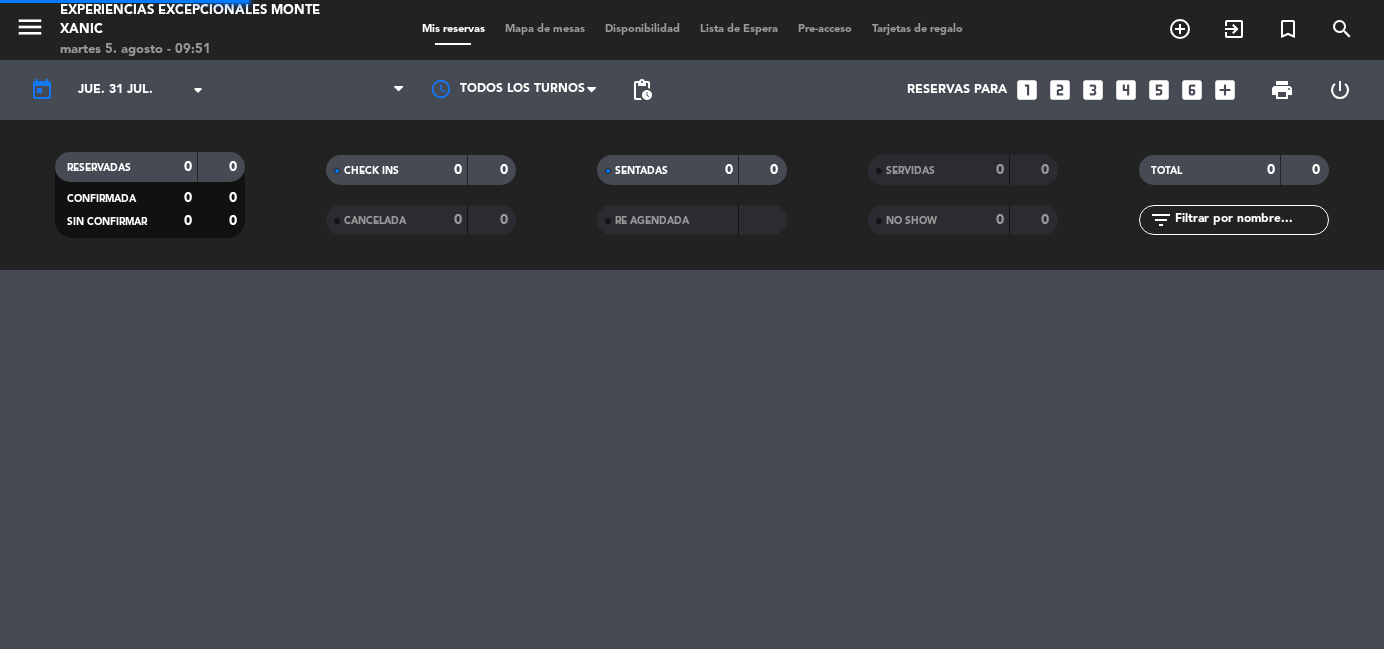 scroll, scrollTop: 0, scrollLeft: 0, axis: both 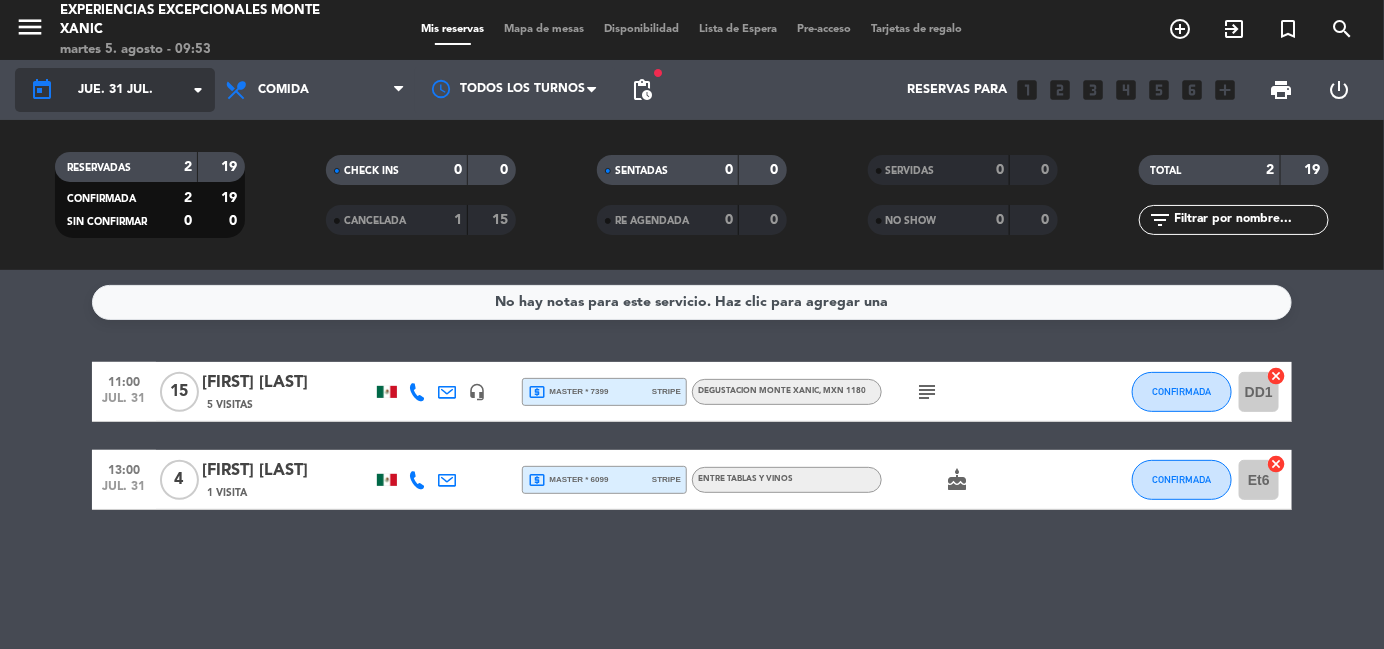 click on "jue. 31 jul." 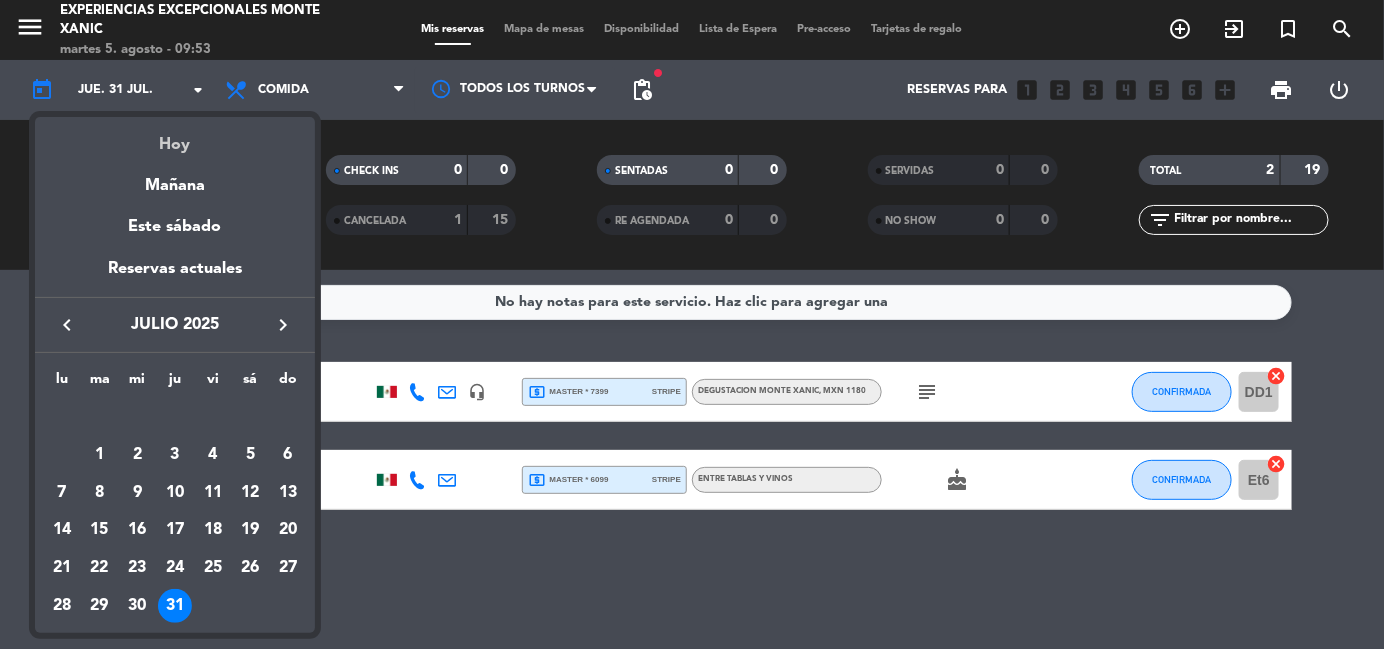 click on "Hoy" at bounding box center (175, 137) 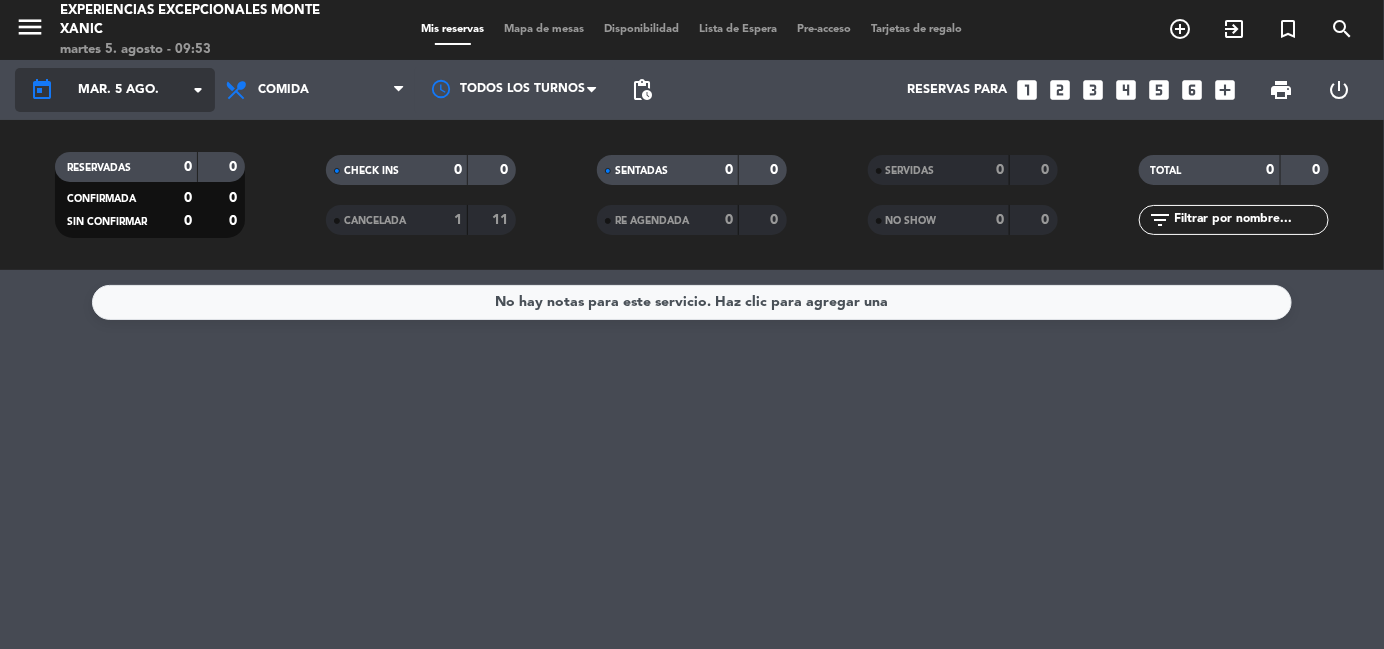 click on "arrow_drop_down" 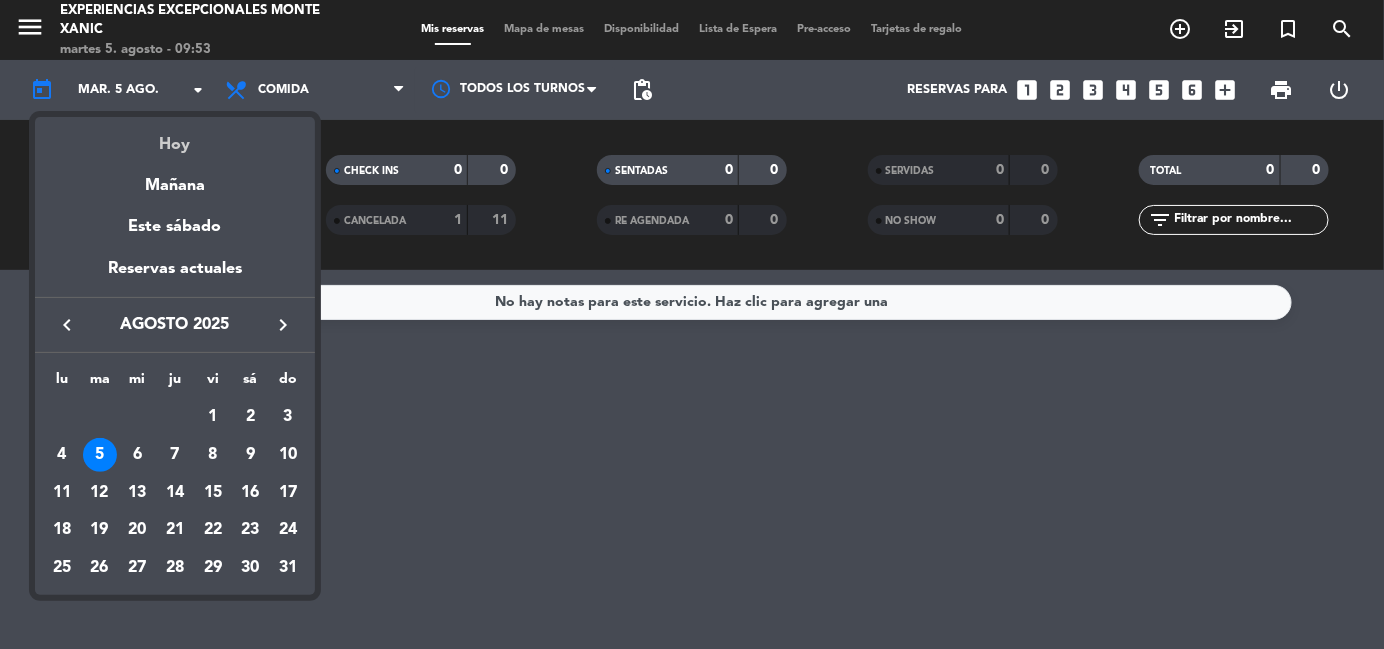 click on "Hoy" at bounding box center [175, 137] 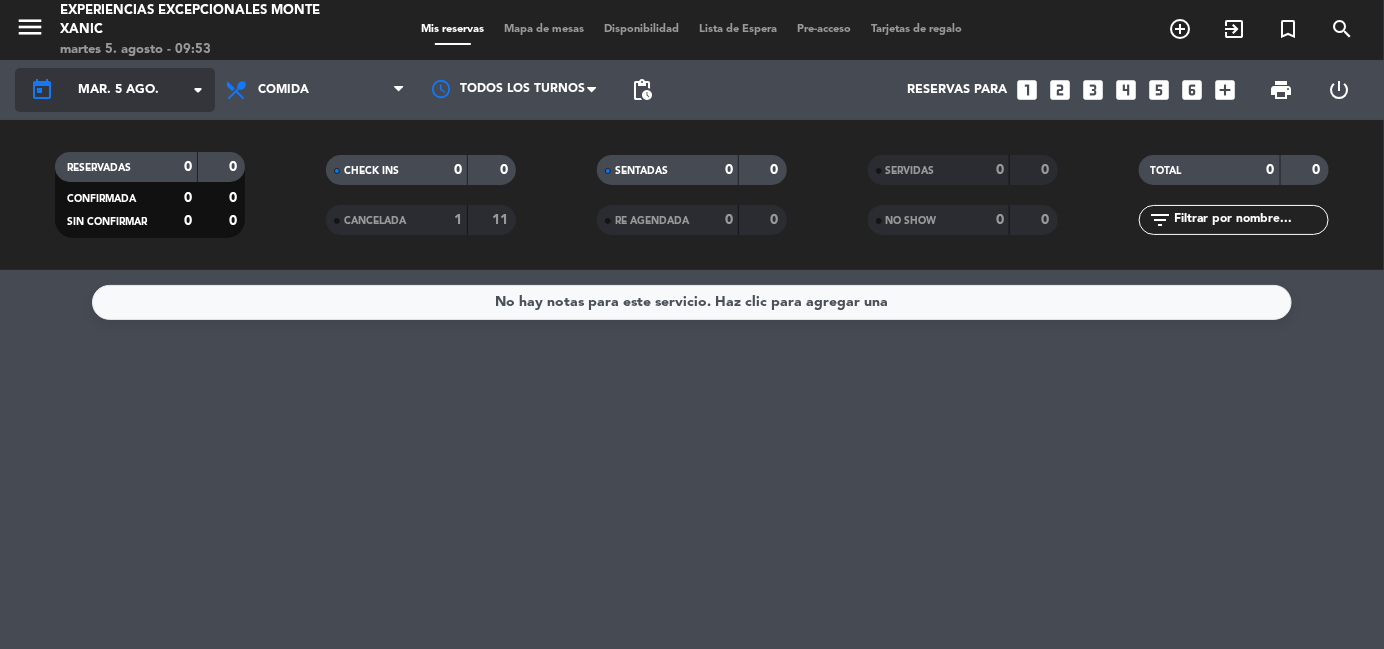 click on "arrow_drop_down" 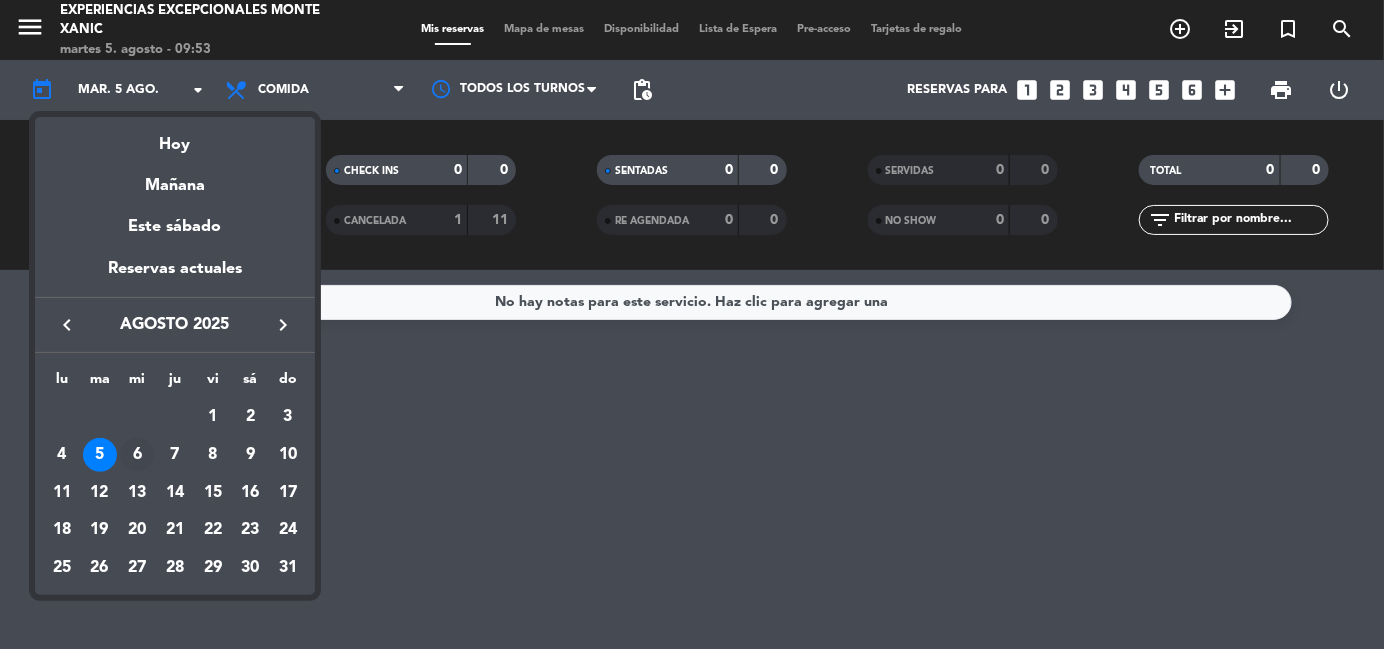 click on "6" at bounding box center (137, 455) 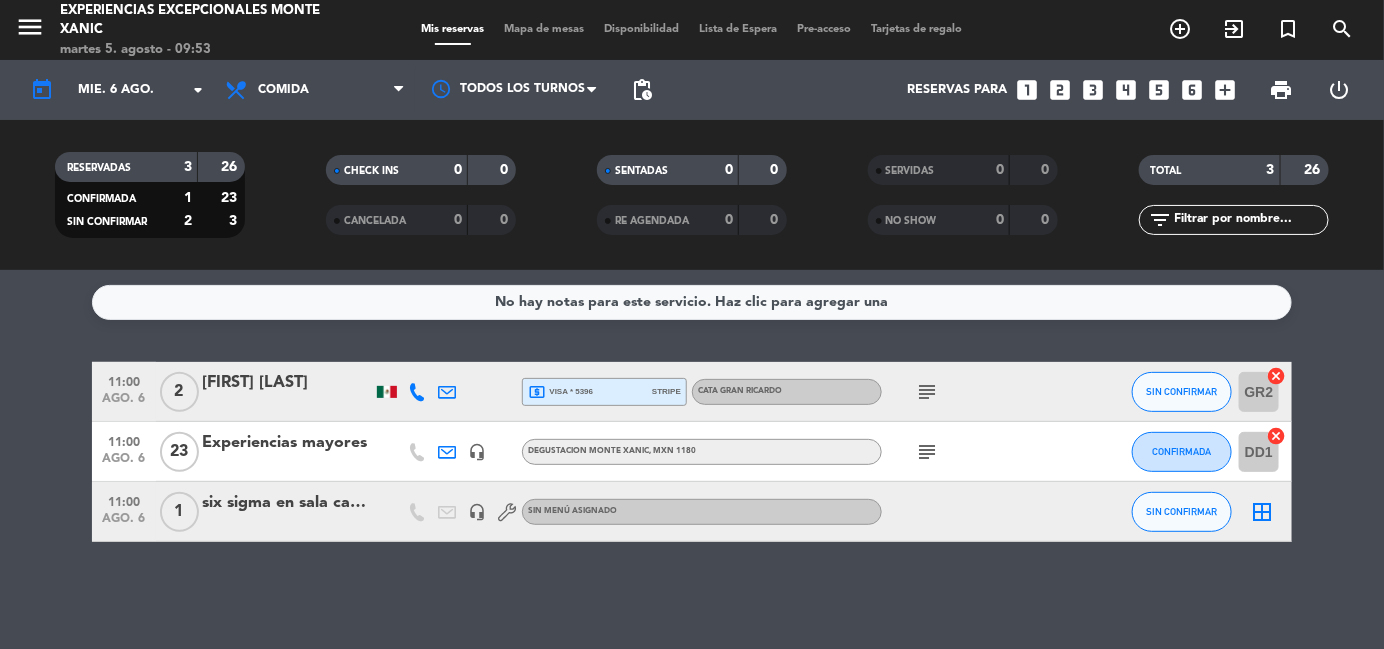 click on "subject" 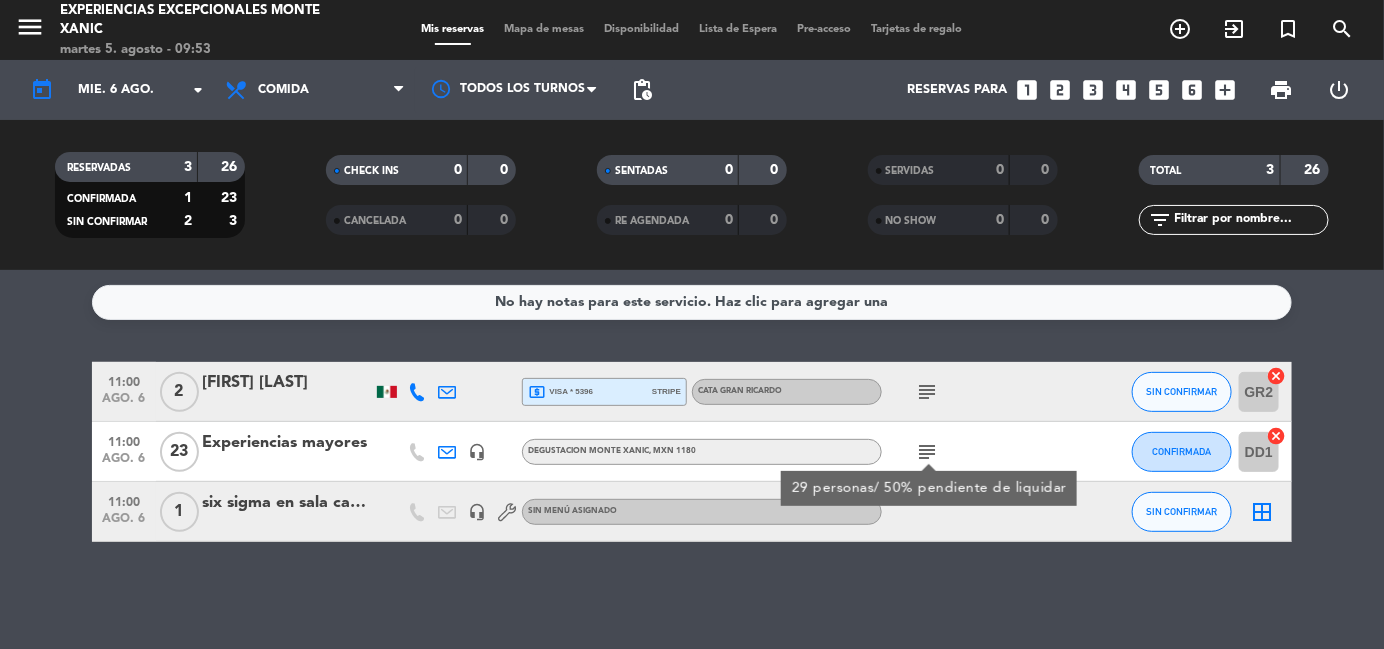 click on "No hay notas para este servicio. Haz clic para agregar una   11:00   ago. 6   2   [FIRST] [LAST]  local_atm  visa * 5396   stripe   CATA GRAN RICARDO   subject  SIN CONFIRMAR GR2  cancel   11:00   ago. 6   23   Experiencias mayores   headset_mic   DEGUSTACION MONTE XANIC , MXN 1180  subject  29 personas/ 50% pendiente de liquidar CONFIRMADA DD1  cancel   11:00   ago. 6   1   six sigma en sala cabernet   headset_mic  Sin menú asignado SIN CONFIRMAR  border_all" 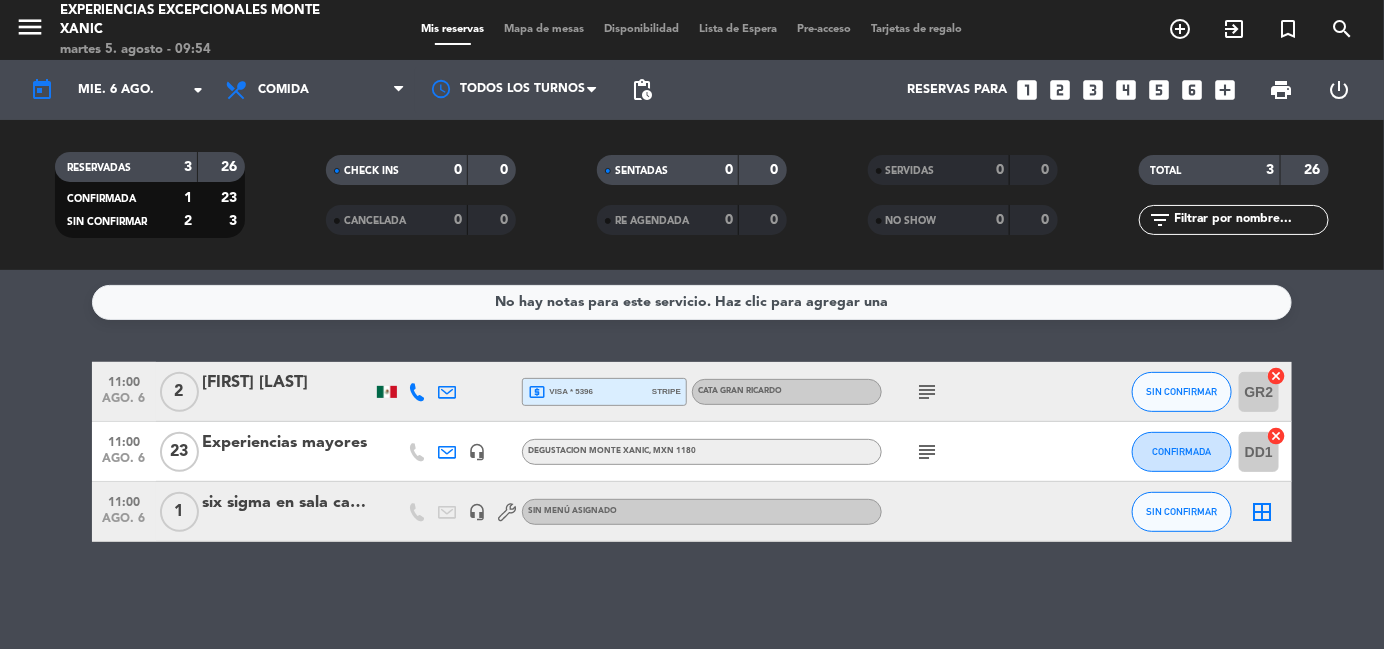 click on "subject" 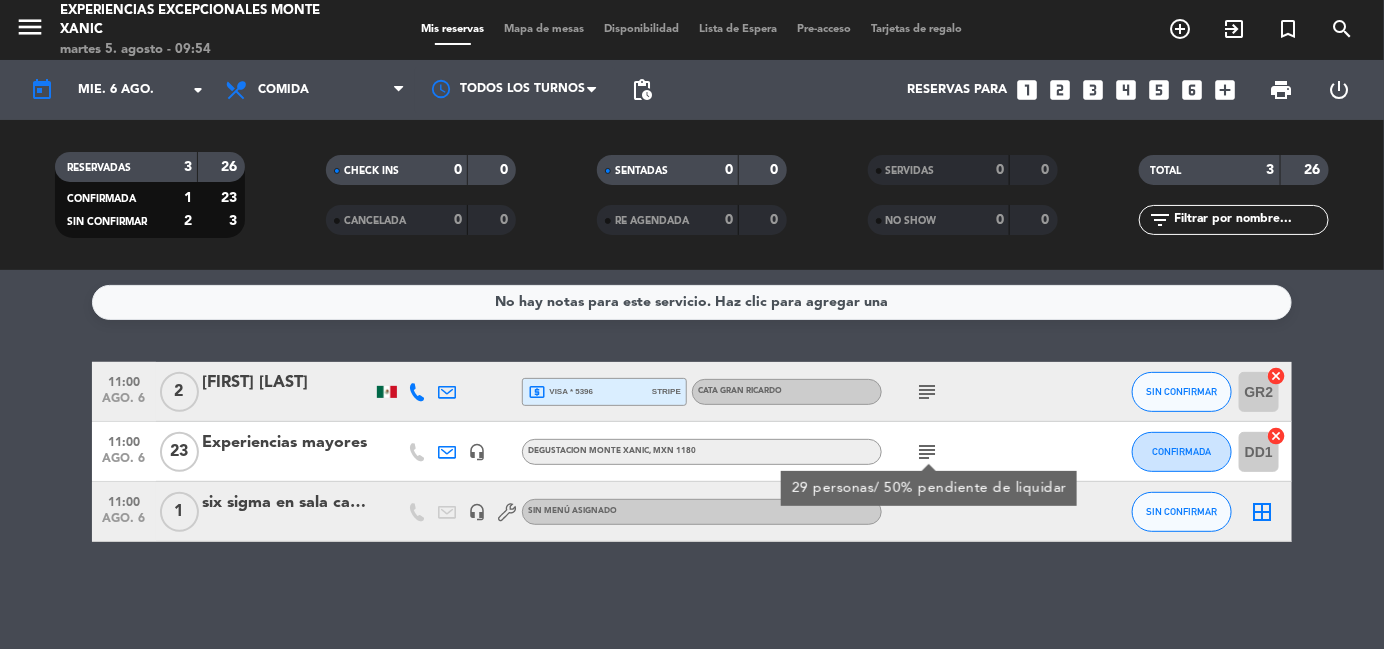 click on "No hay notas para este servicio. Haz clic para agregar una   11:00   ago. 6   2   [FIRST] [LAST]  local_atm  visa * 5396   stripe   CATA GRAN RICARDO   subject  SIN CONFIRMAR GR2  cancel   11:00   ago. 6   23   Experiencias mayores   headset_mic   DEGUSTACION MONTE XANIC , MXN 1180  subject  29 personas/ 50% pendiente de liquidar CONFIRMADA DD1  cancel   11:00   ago. 6   1   six sigma en sala cabernet   headset_mic  Sin menú asignado SIN CONFIRMAR  border_all" 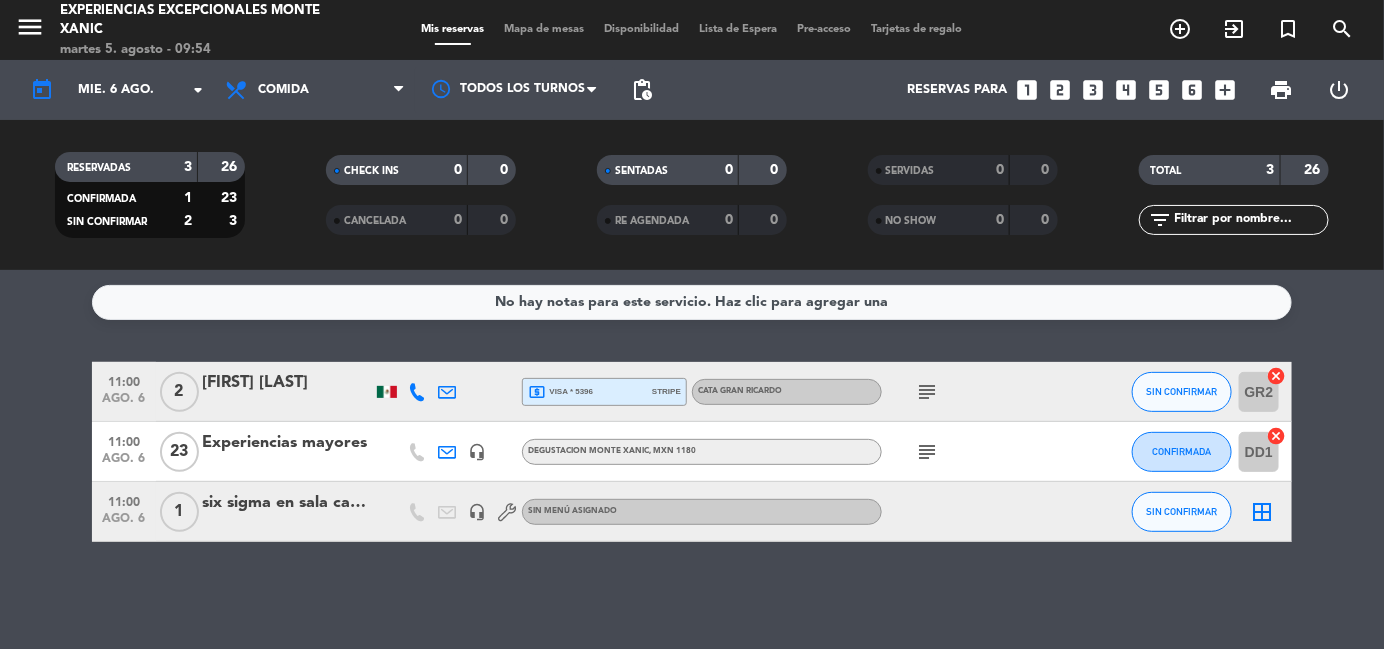 click on "subject" 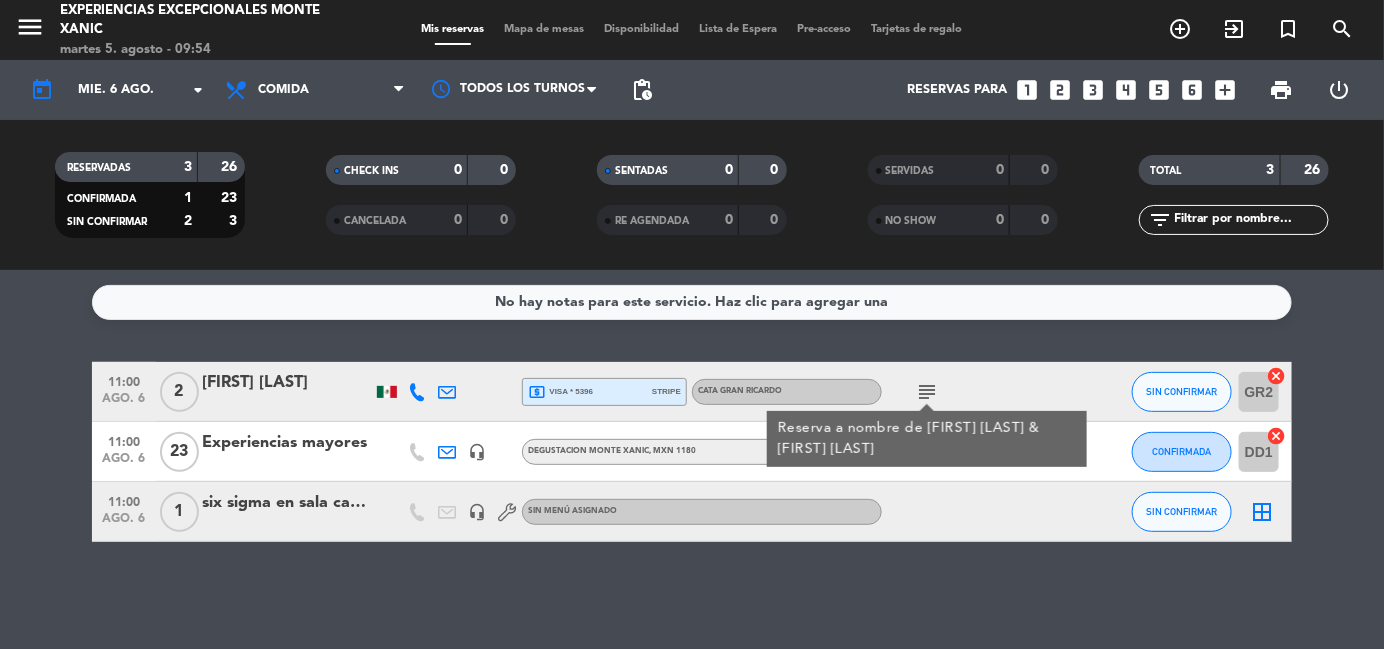 click on "No hay notas para este servicio. Haz clic para agregar una   11:00   ago. 6   2   [FIRST] [LAST]  local_atm  visa * 5396   stripe   CATA GRAN RICARDO   subject  Reserva a nombre de [FIRST] [LAST] & [FIRST] [LAST] SIN CONFIRMAR GR2  cancel   11:00   ago. 6   23   Experiencias mayores   headset_mic   DEGUSTACION MONTE XANIC , MXN 1180  subject  CONFIRMADA DD1  cancel   11:00   ago. 6   1   six sigma en sala cabernet   headset_mic  Sin menú asignado SIN CONFIRMAR  border_all" 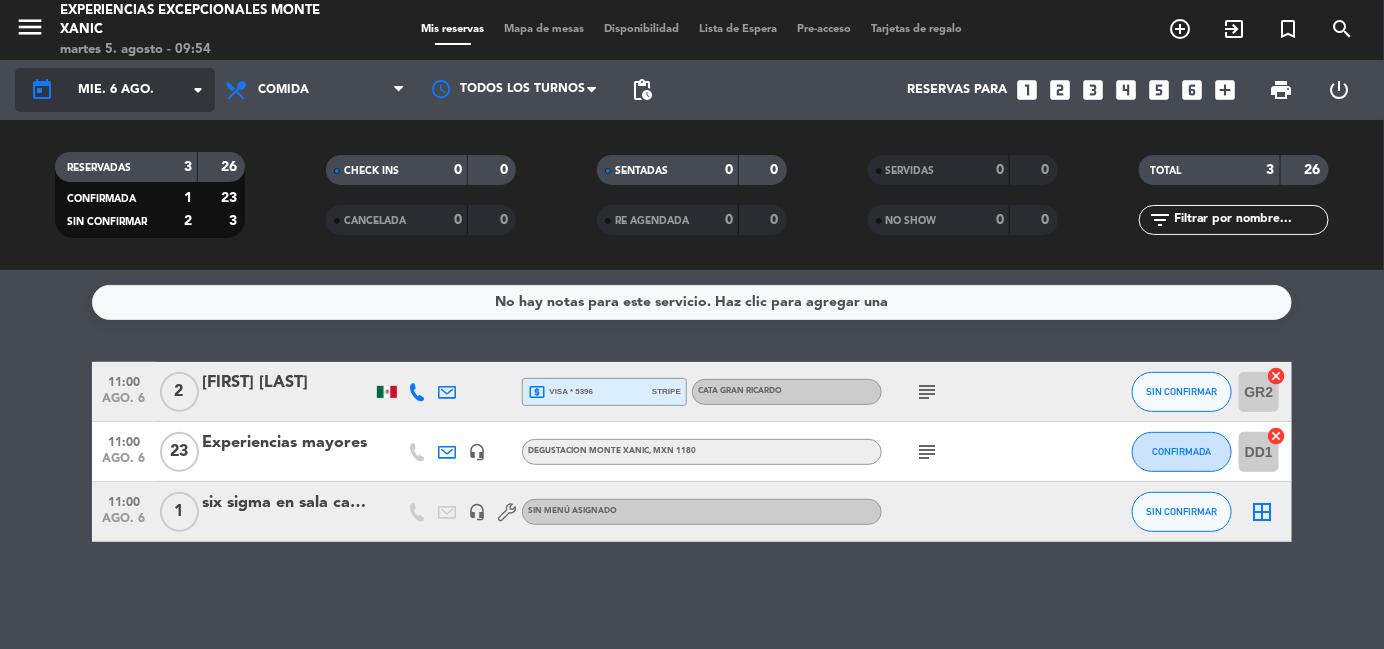 click on "mié. 6 ago." 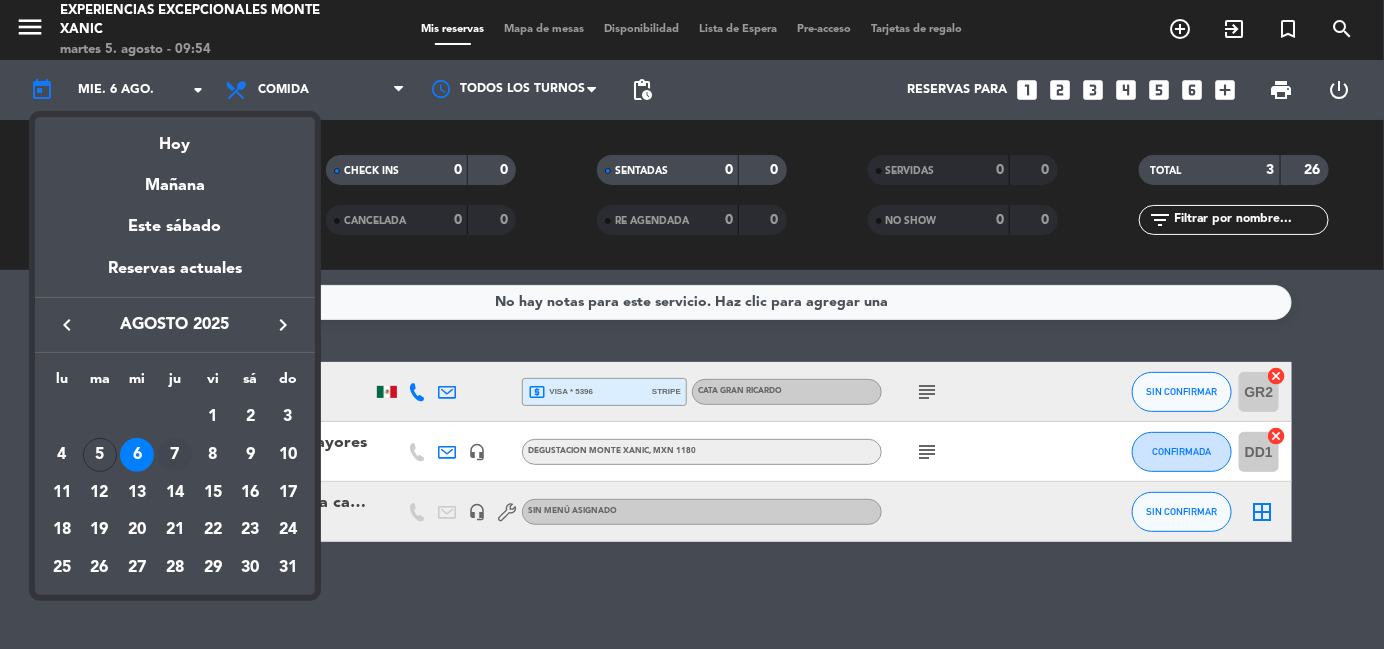 click on "7" at bounding box center [175, 455] 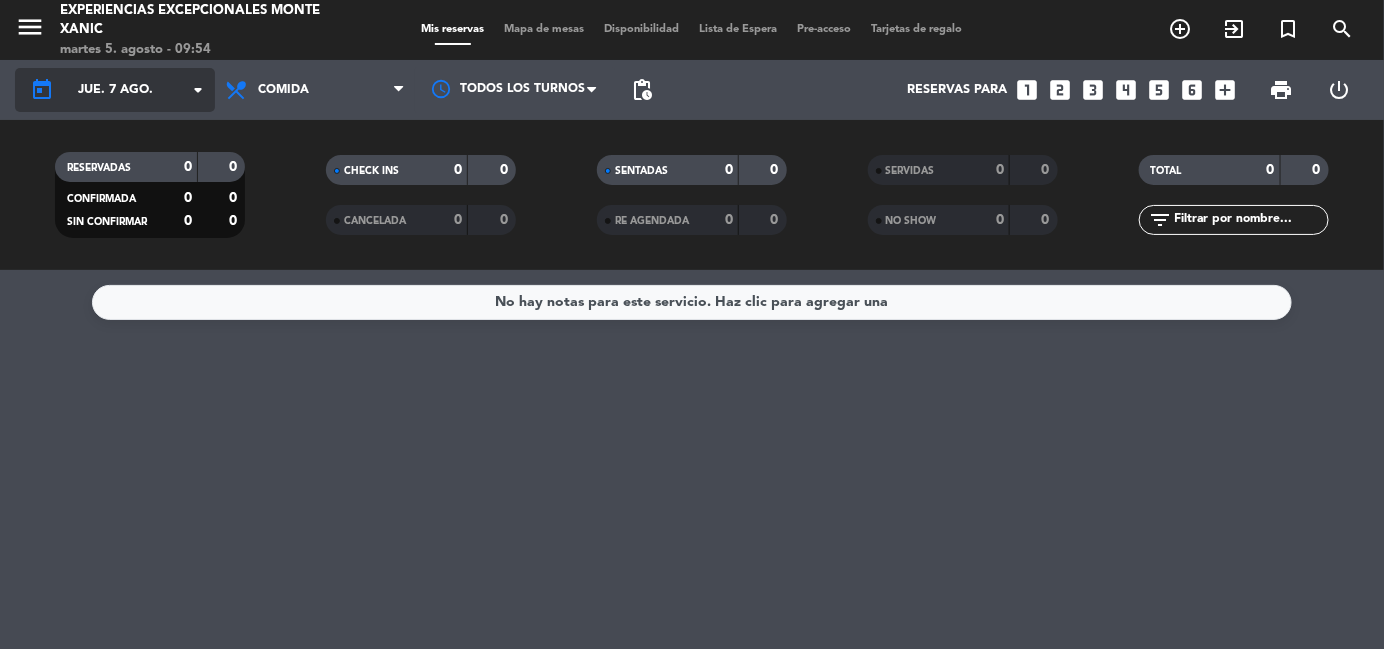 click on "jue. 7 ago." 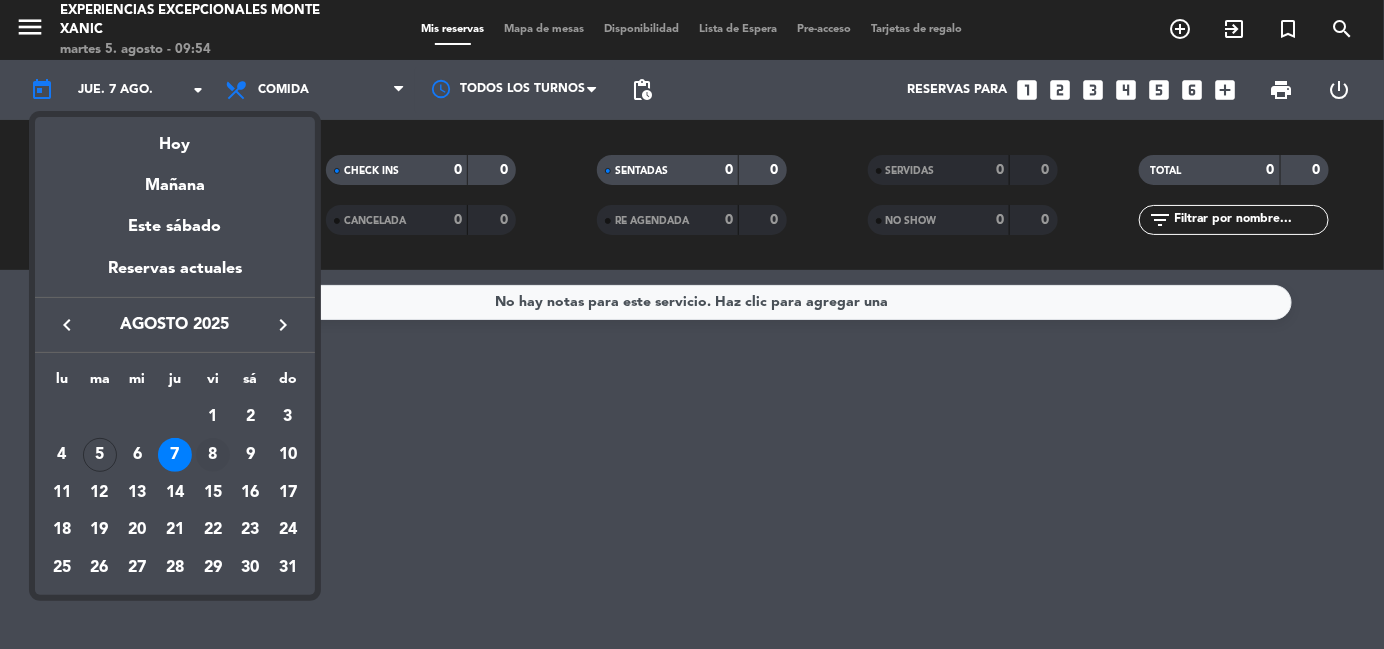 click on "8" at bounding box center [213, 455] 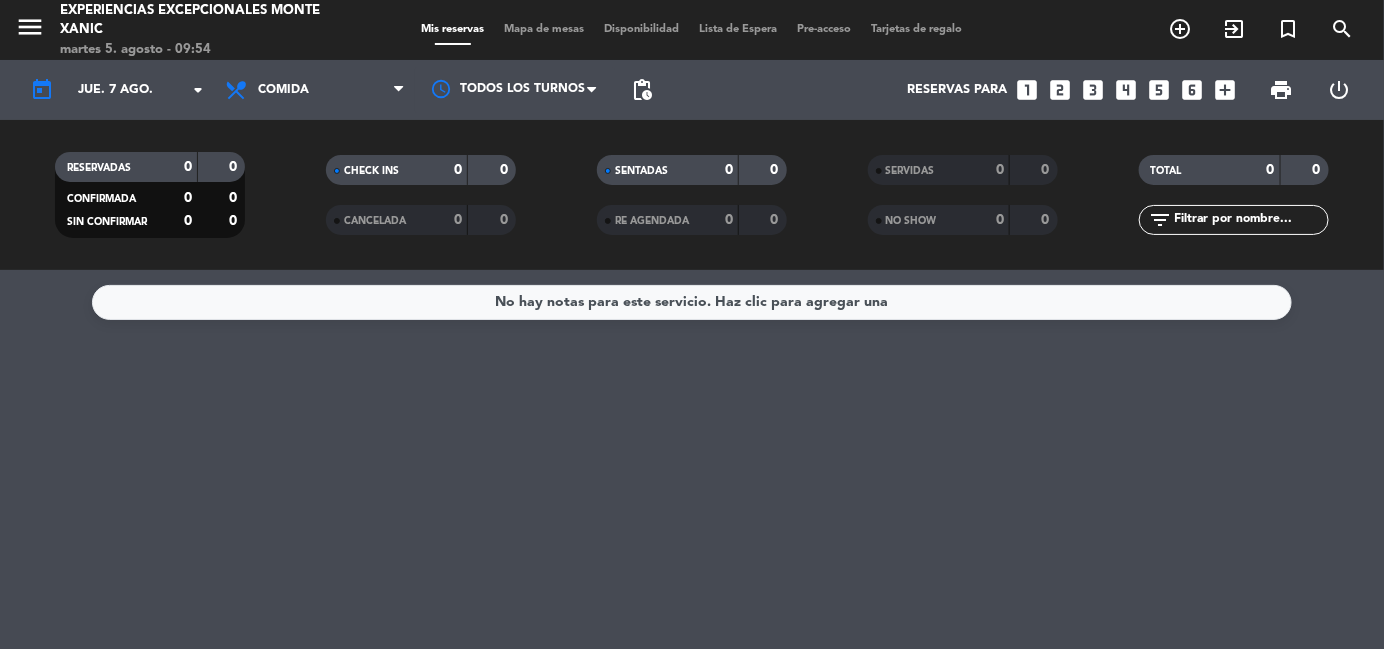 type on "vie. 8 ago." 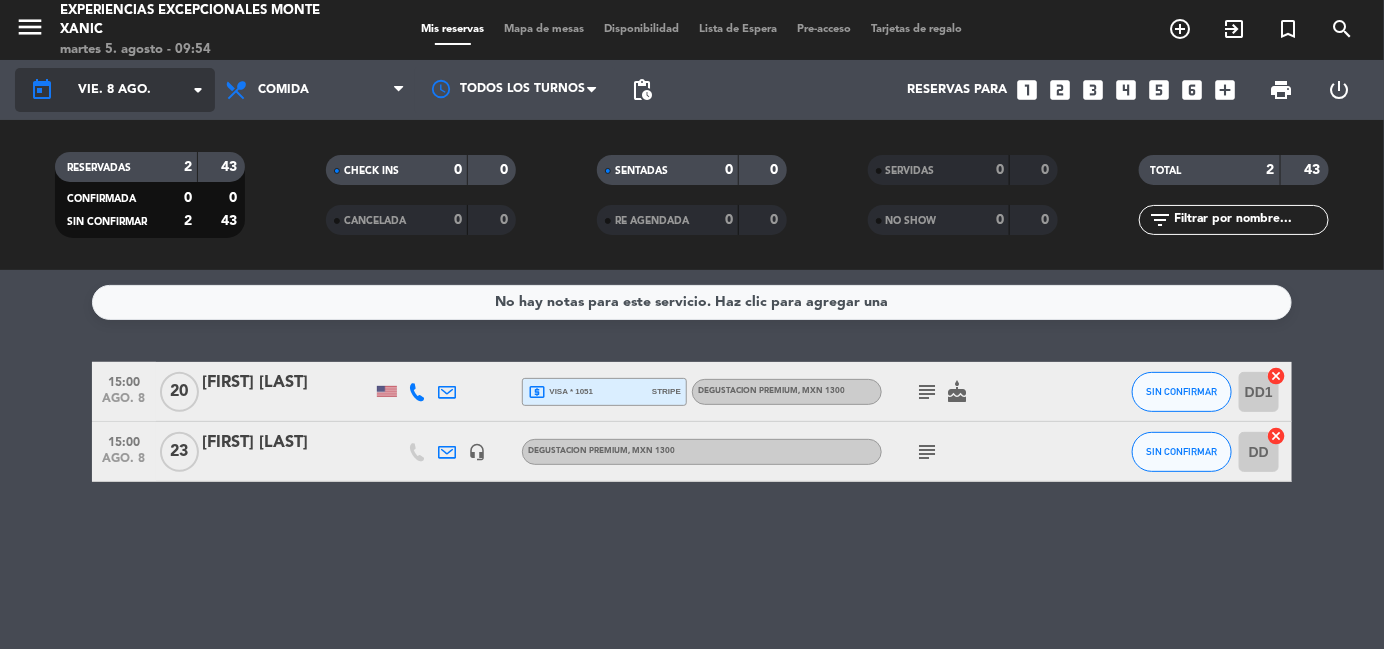 click on "vie. 8 ago." 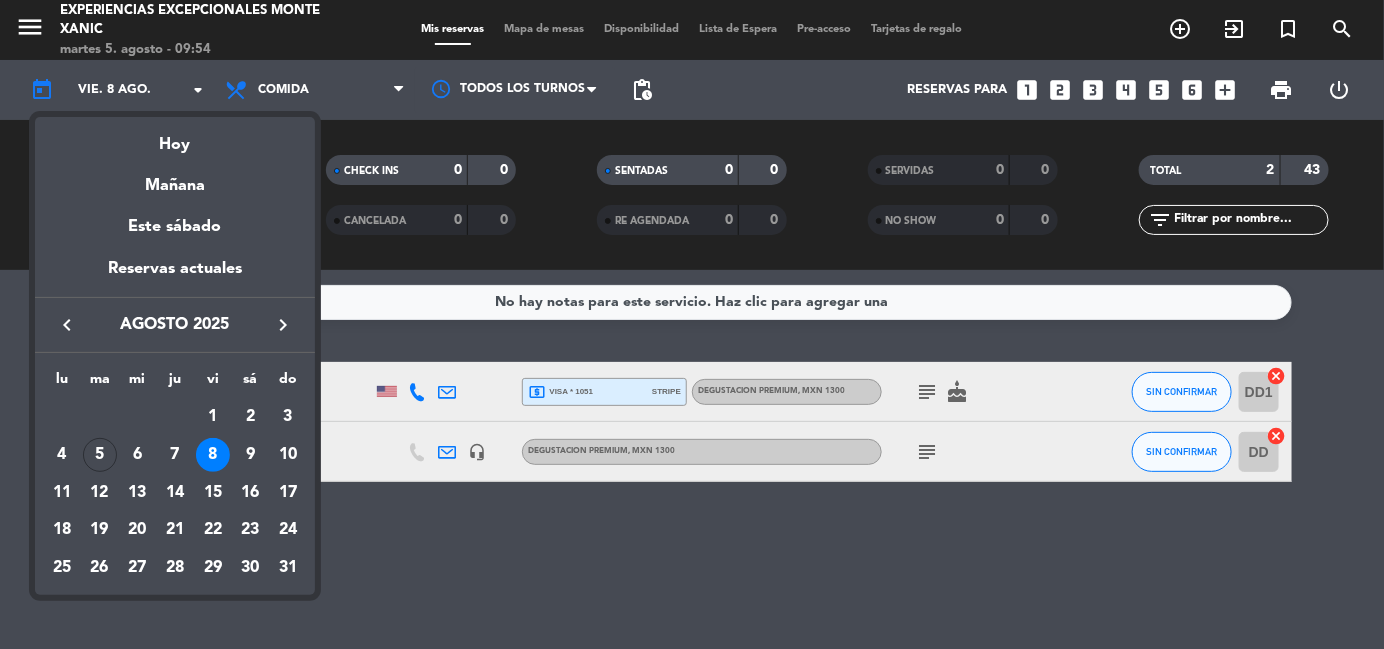click at bounding box center (692, 324) 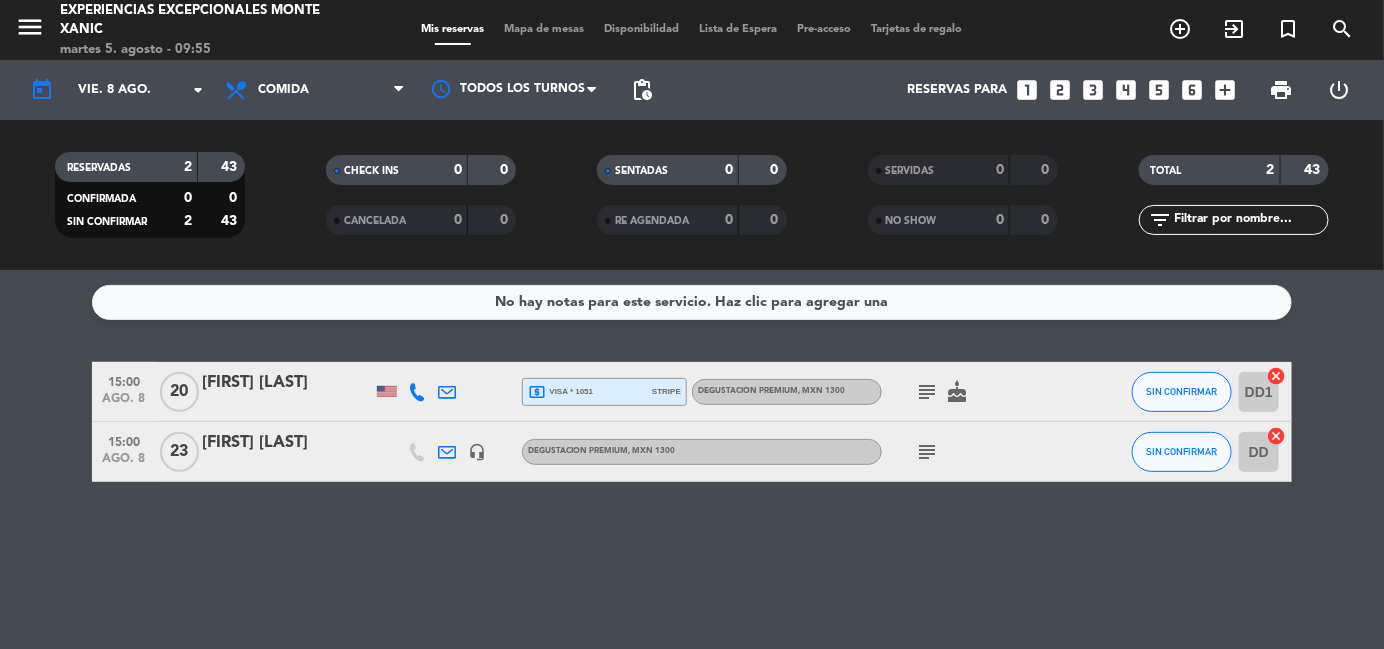 click on "subject" 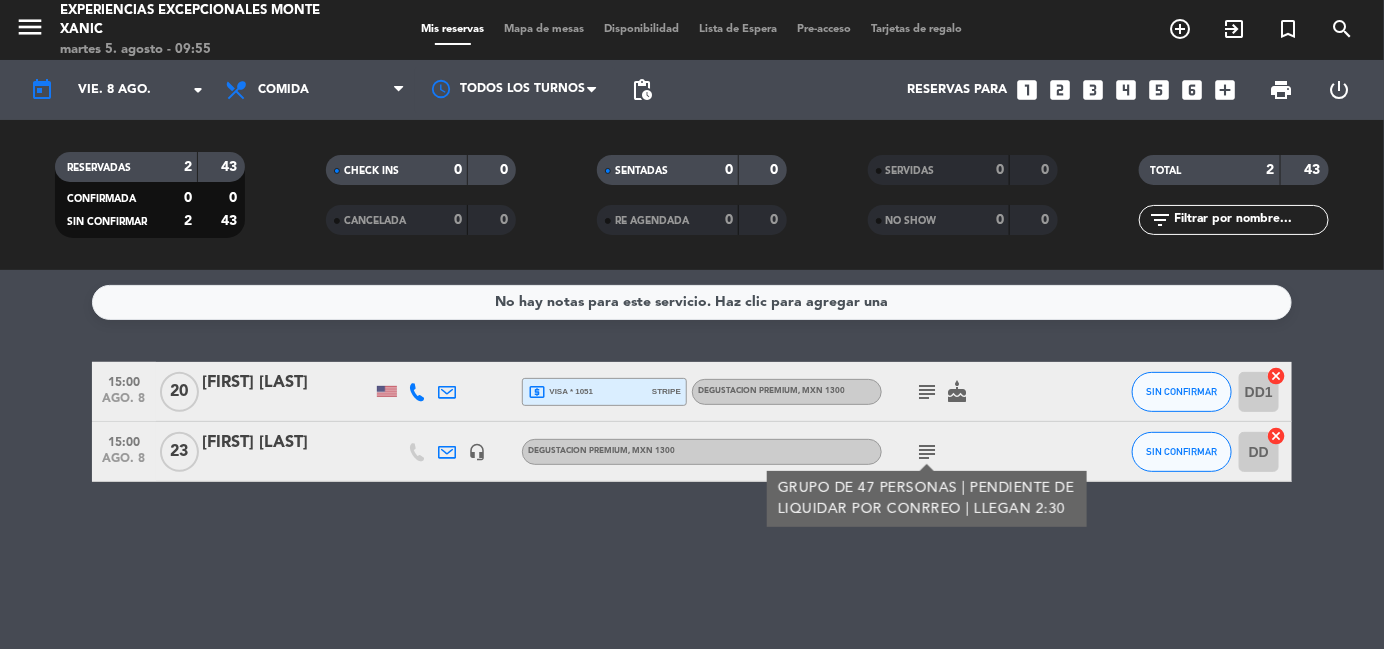 click on "subject" 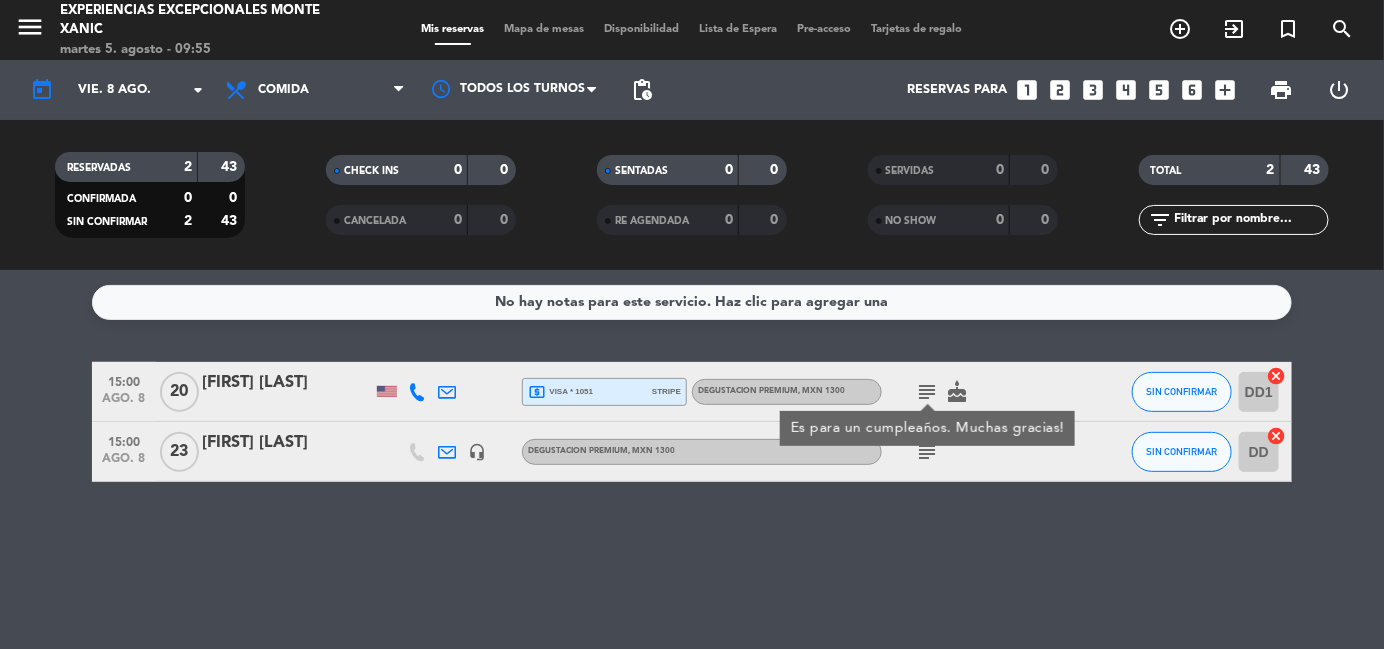 click on "subject" 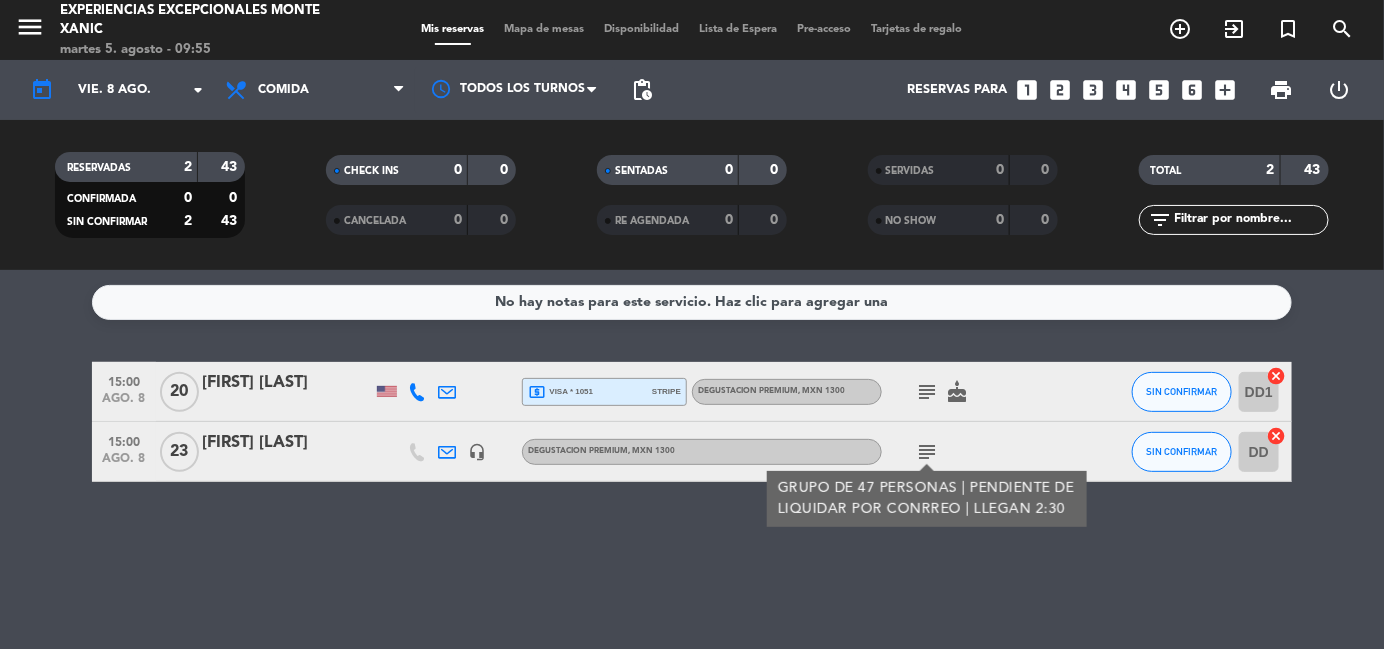 click on "No hay notas para este servicio. Haz clic para agregar una   15:00   ago. 8   20   [FIRST] [LAST]  local_atm  visa * 1051   stripe   DEGUSTACION PREMIUM , MXN 1300  subject   cake  SIN CONFIRMAR DD1  cancel   15:00   ago. 8   23   [FIRST] [LAST]   headset_mic   DEGUSTACION PREMIUM , MXN 1300  subject  GRUPO DE 47 PERSONAS | PENDIENTE DE LIQUIDAR POR CONRREO | LLEGAN 2:30 SIN CONFIRMAR DD  cancel" 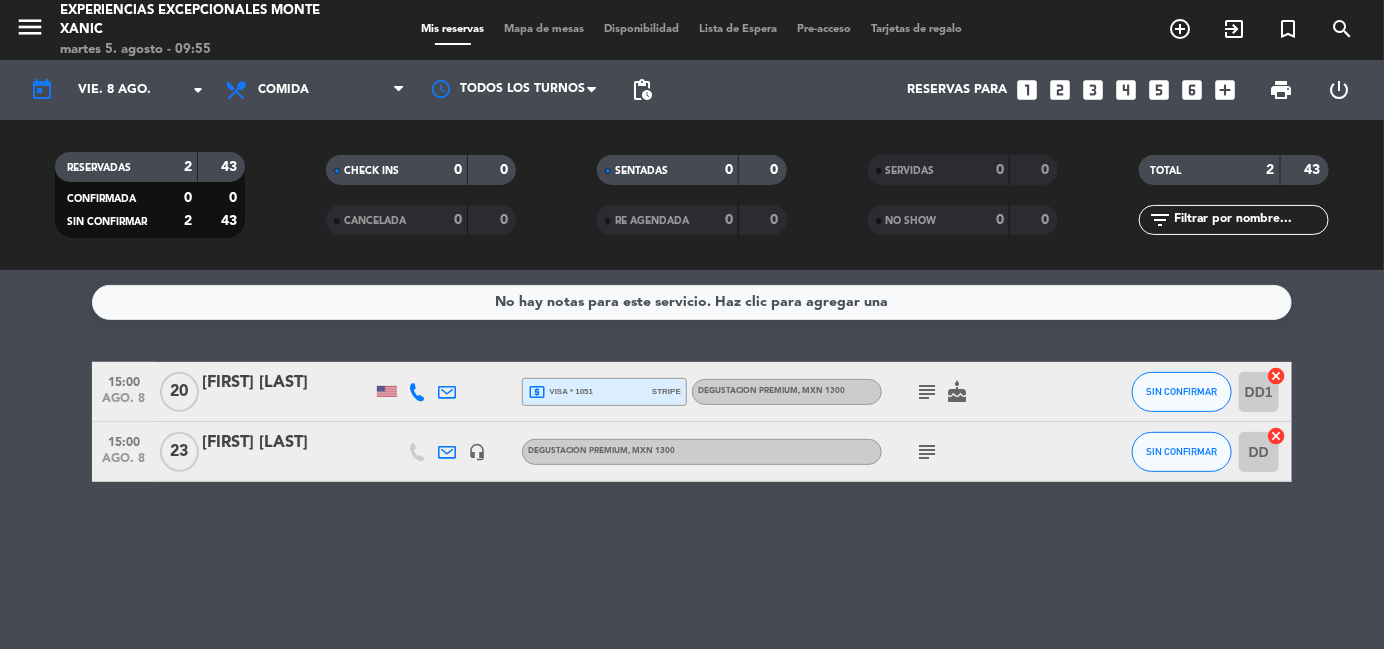 click on "subject" 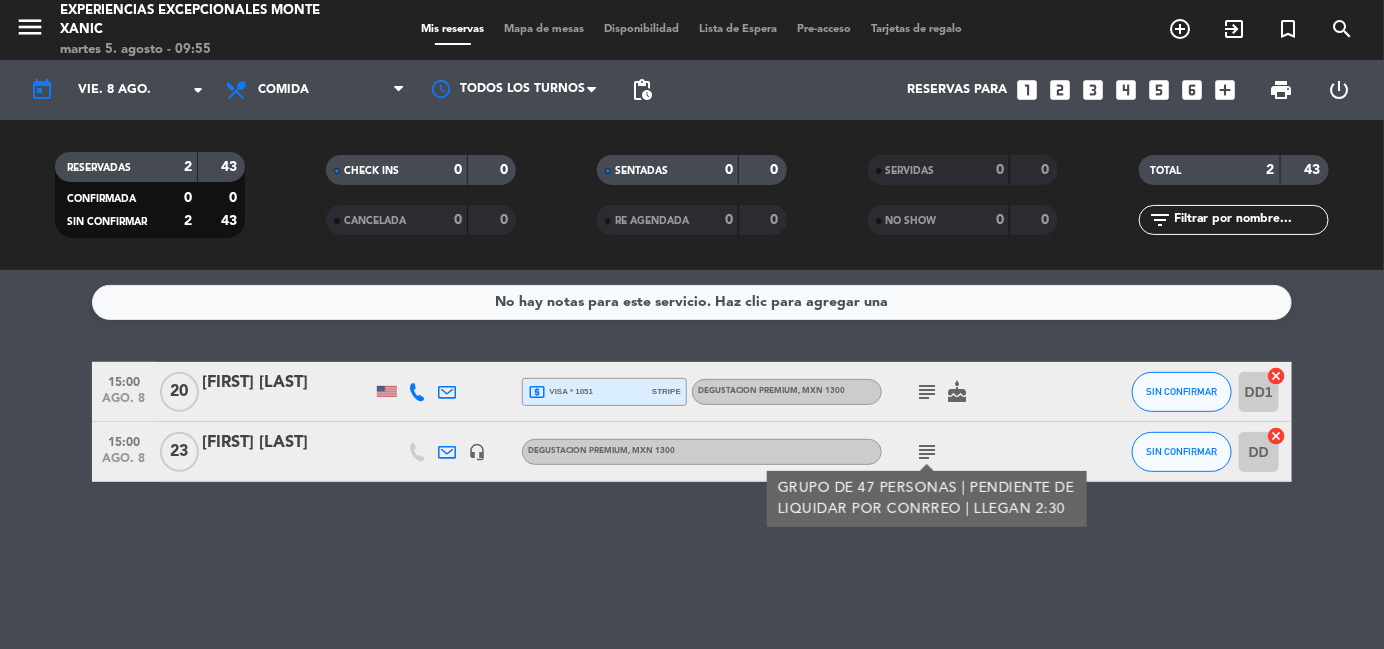 click on "No hay notas para este servicio. Haz clic para agregar una   15:00   ago. 8   20   [FIRST] [LAST]  local_atm  visa * 1051   stripe   DEGUSTACION PREMIUM , MXN 1300  subject   cake  SIN CONFIRMAR DD1  cancel   15:00   ago. 8   23   [FIRST] [LAST]   headset_mic   DEGUSTACION PREMIUM , MXN 1300  subject  GRUPO DE 47 PERSONAS | PENDIENTE DE LIQUIDAR POR CONRREO | LLEGAN 2:30 SIN CONFIRMAR DD  cancel" 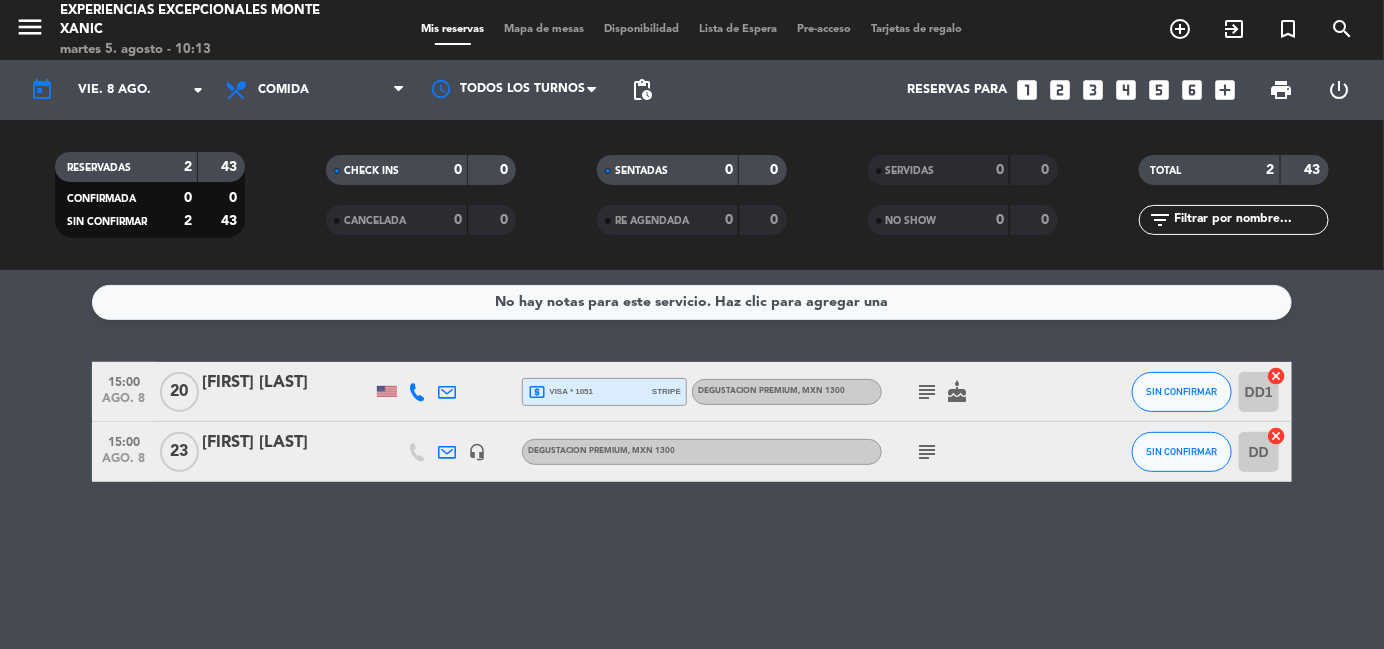 click on "add_circle_outline" at bounding box center (1180, 29) 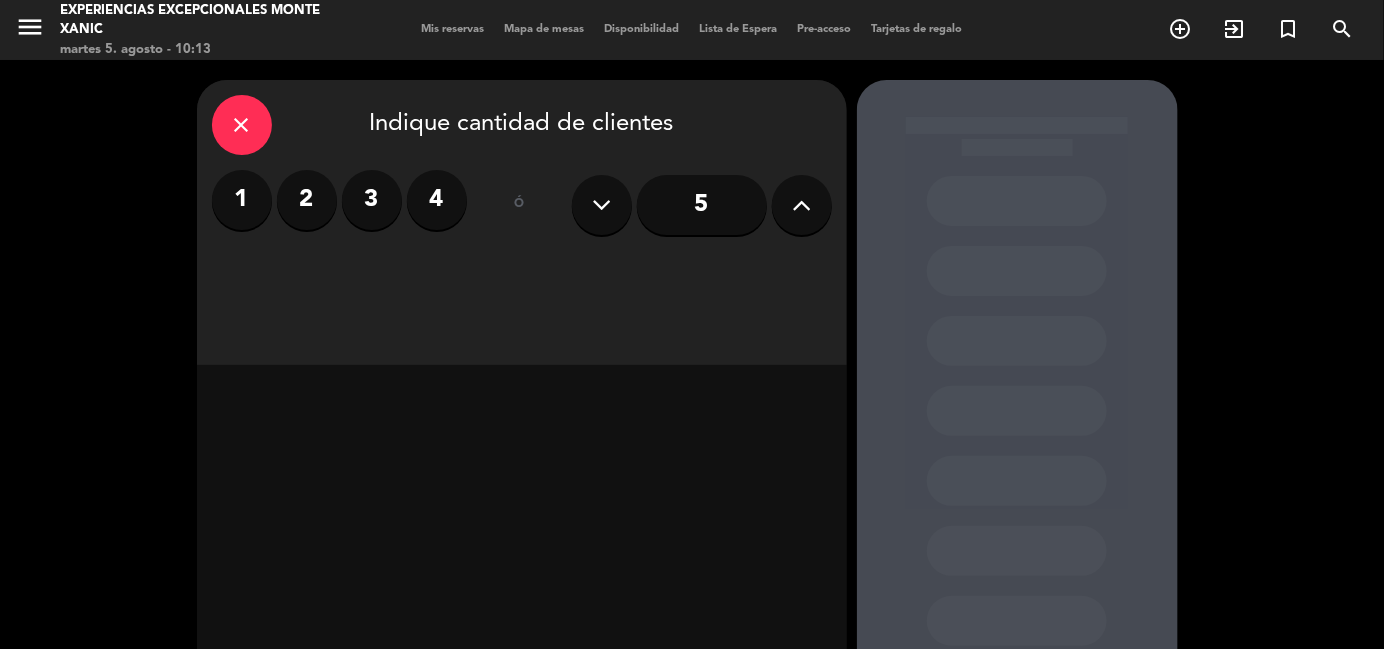 click on "close" at bounding box center [242, 125] 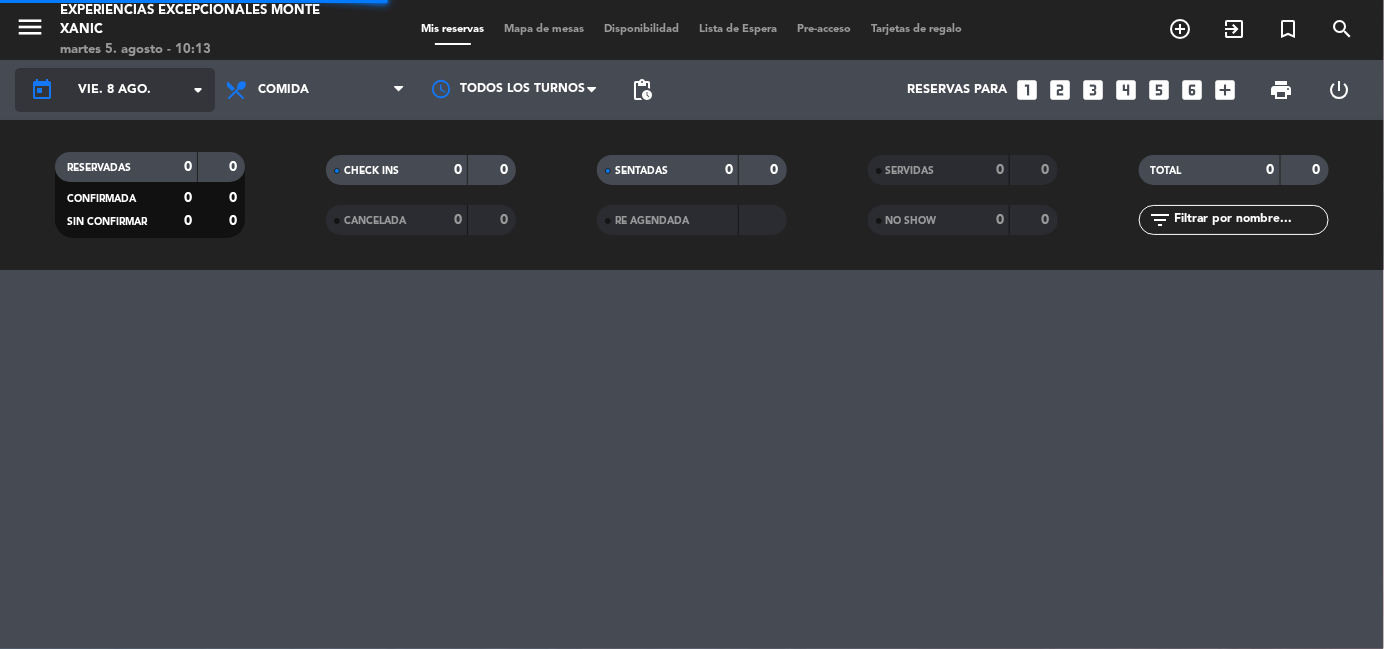 click on "vie. 8 ago." 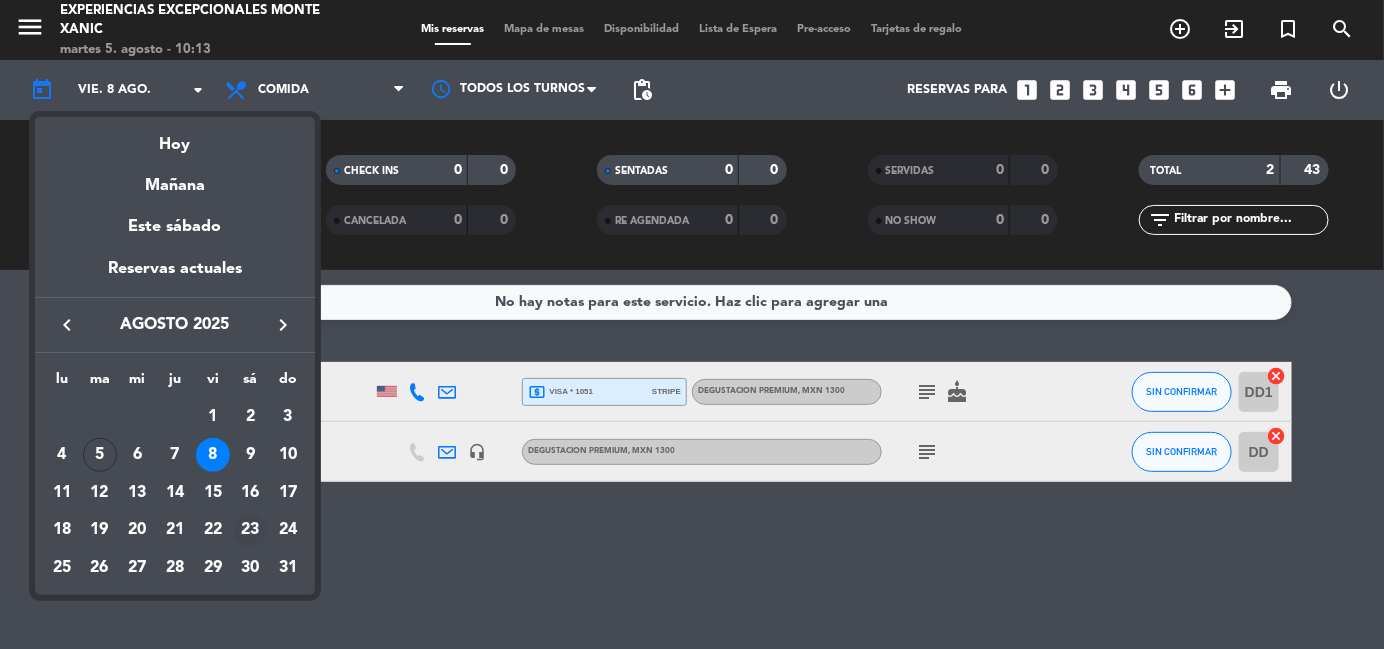 click on "23" at bounding box center (250, 531) 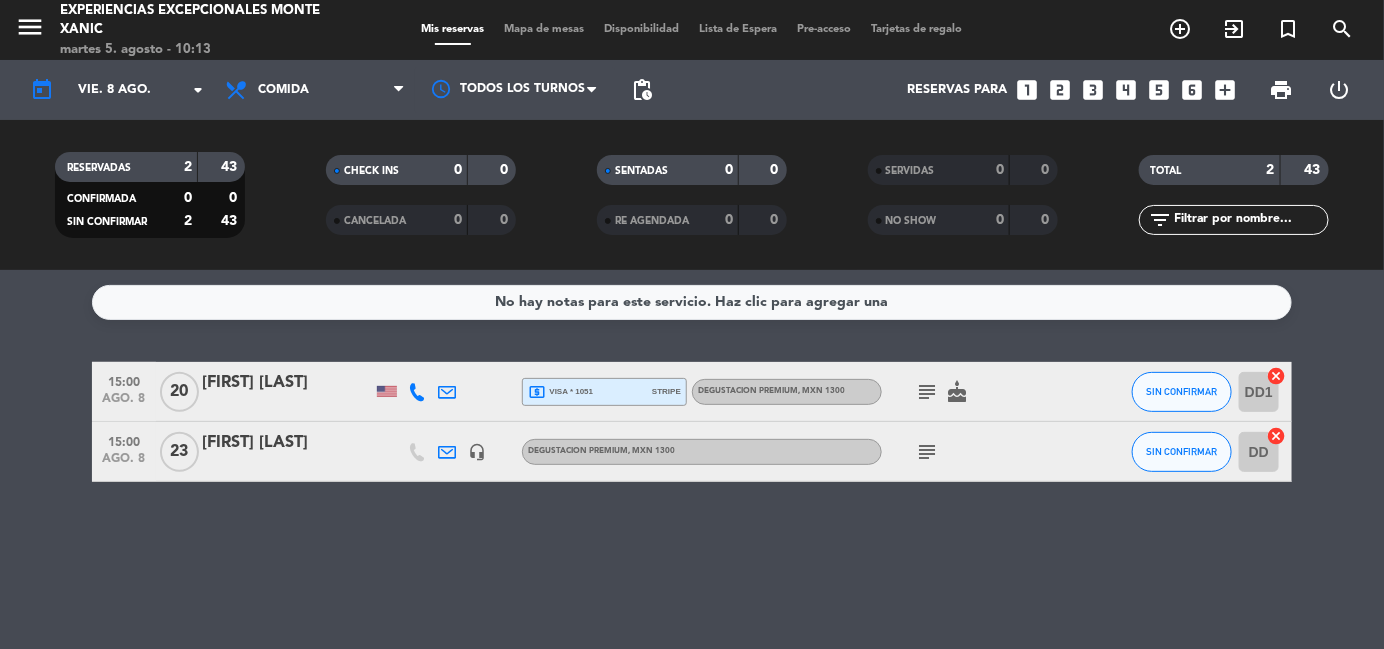 type on "sáb. 23 ago." 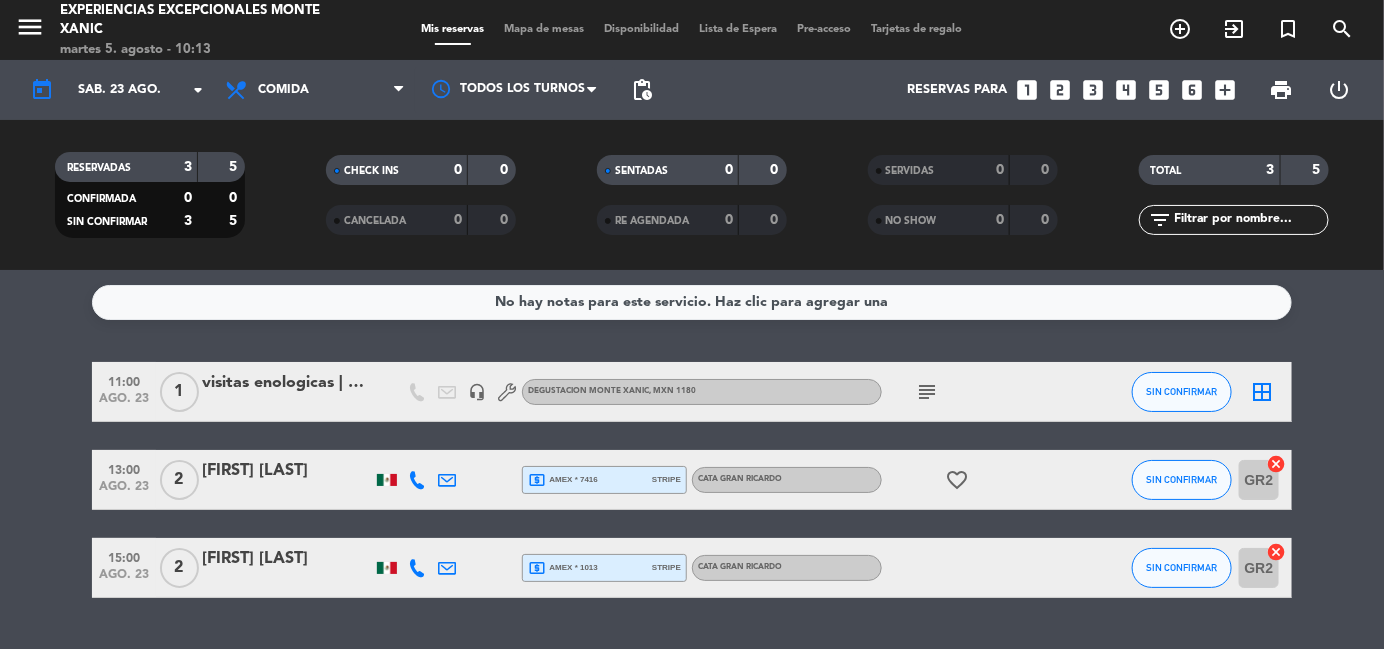 click on "subject" 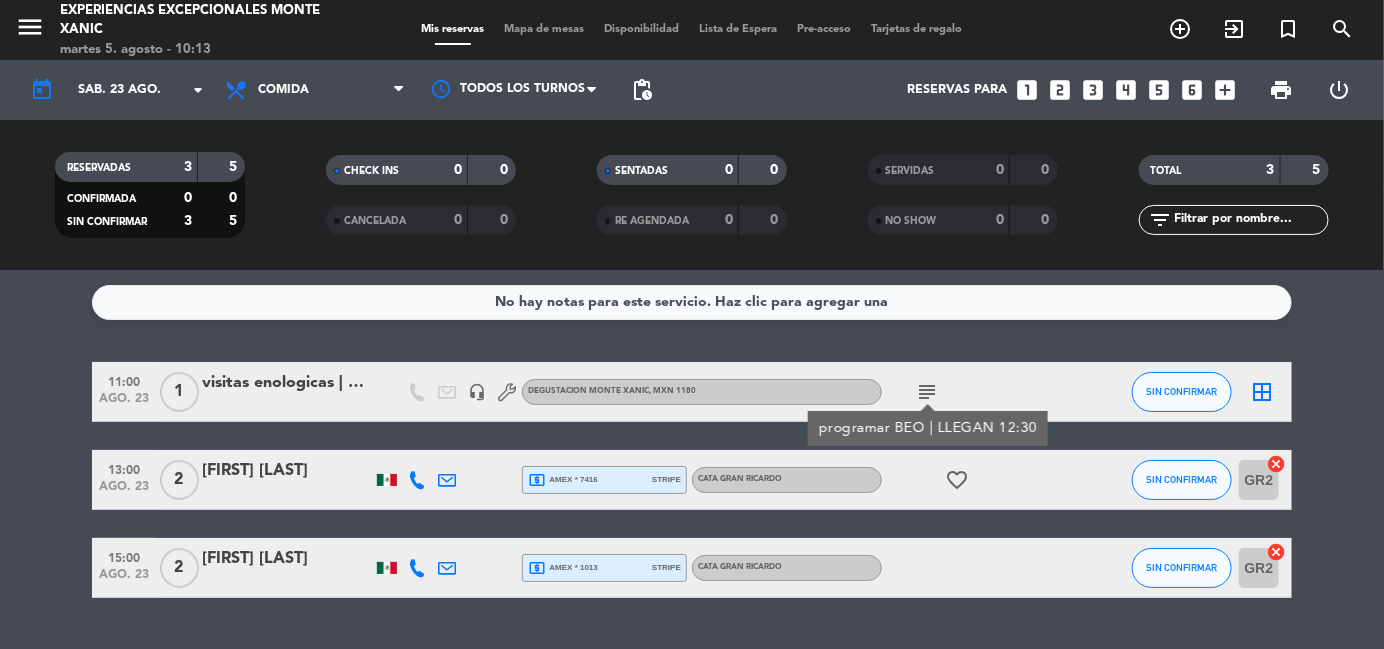 click on "subject" 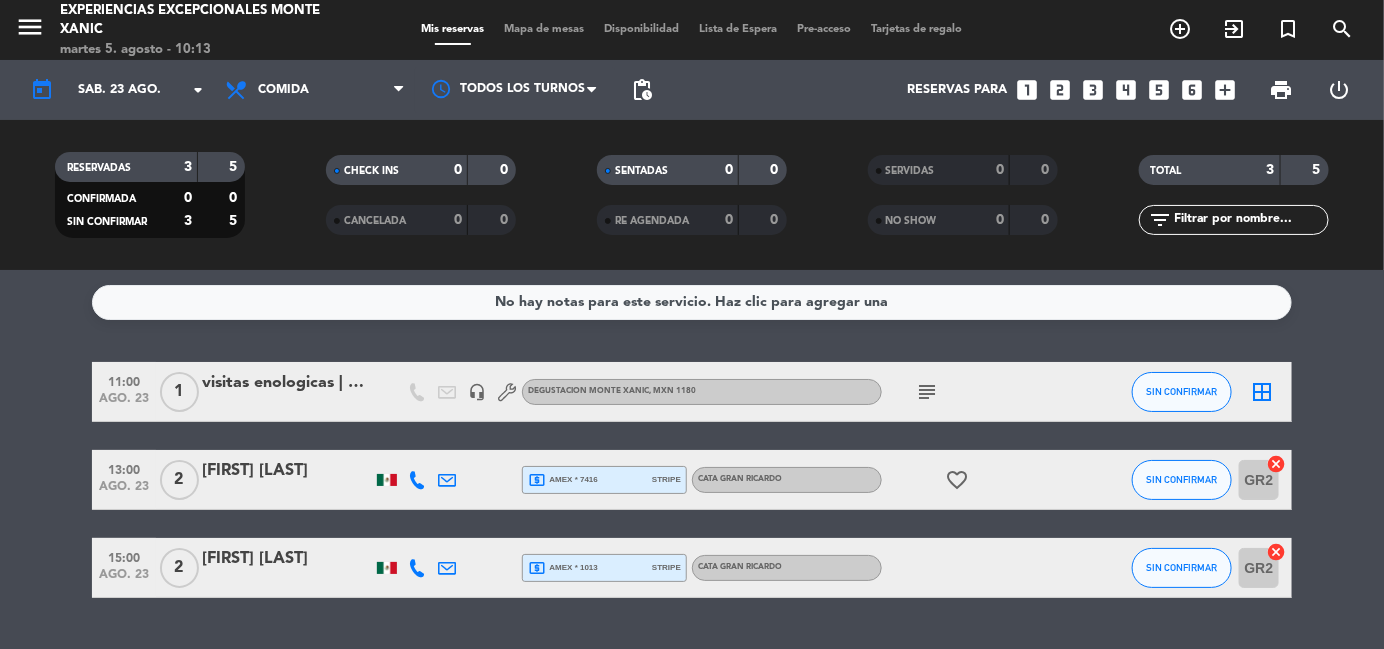 click on "visitas enologicas | provino" 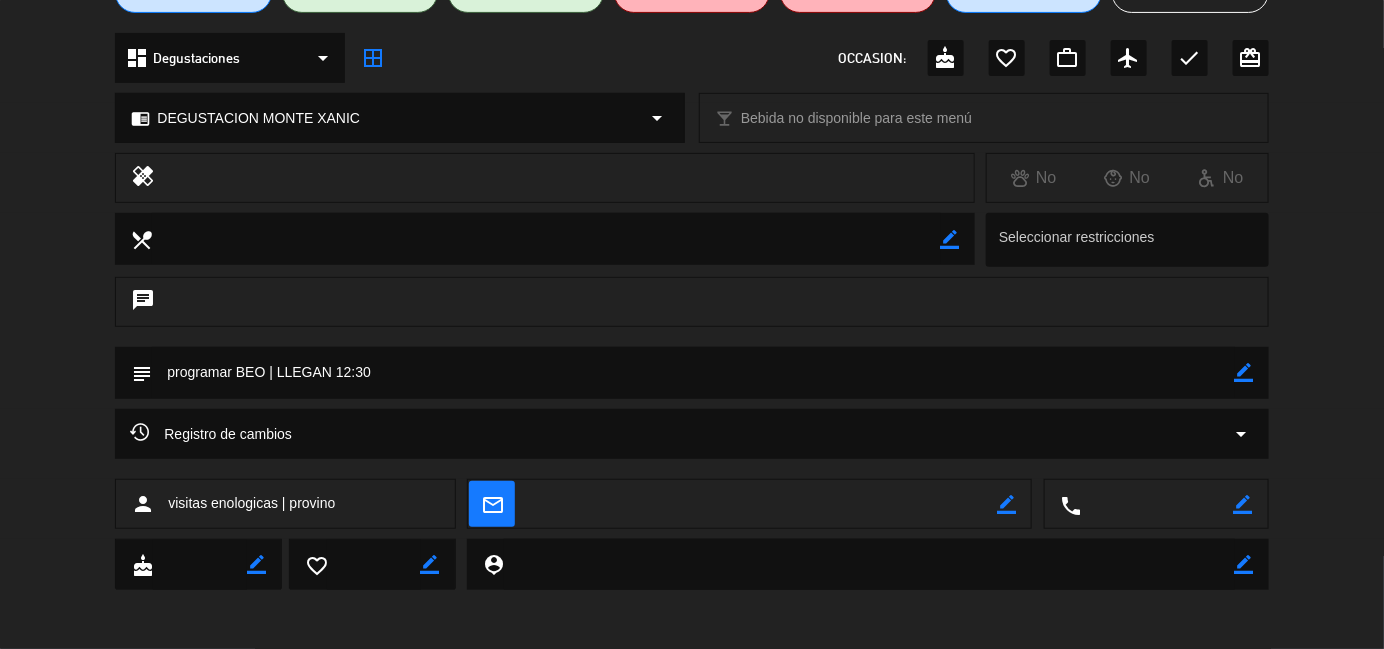 scroll, scrollTop: 0, scrollLeft: 0, axis: both 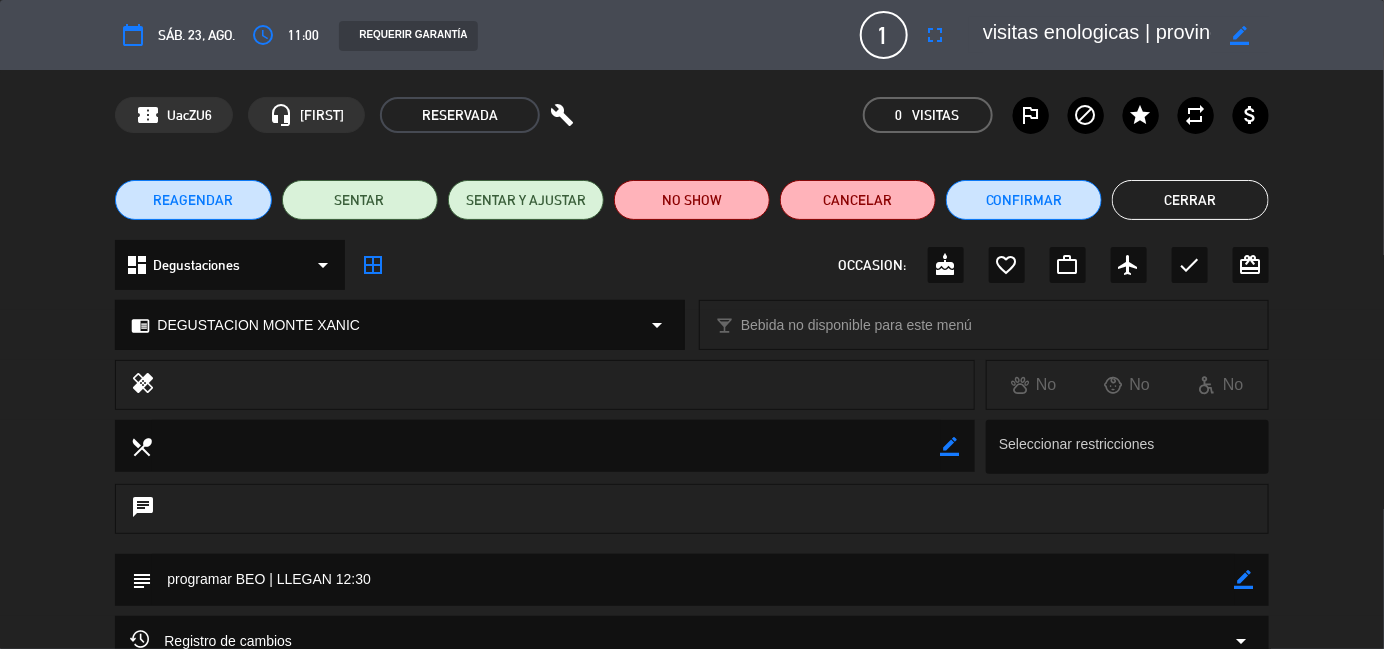 click on "Cerrar" 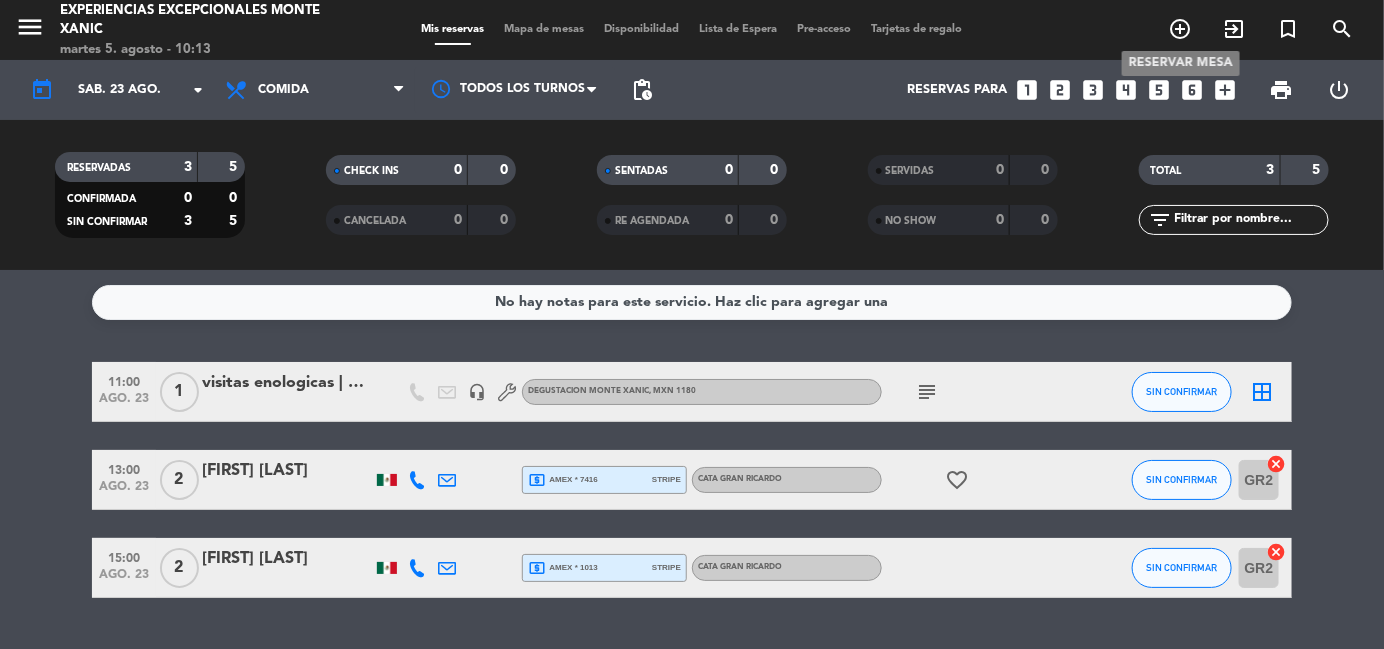 click on "add_circle_outline" at bounding box center [1180, 29] 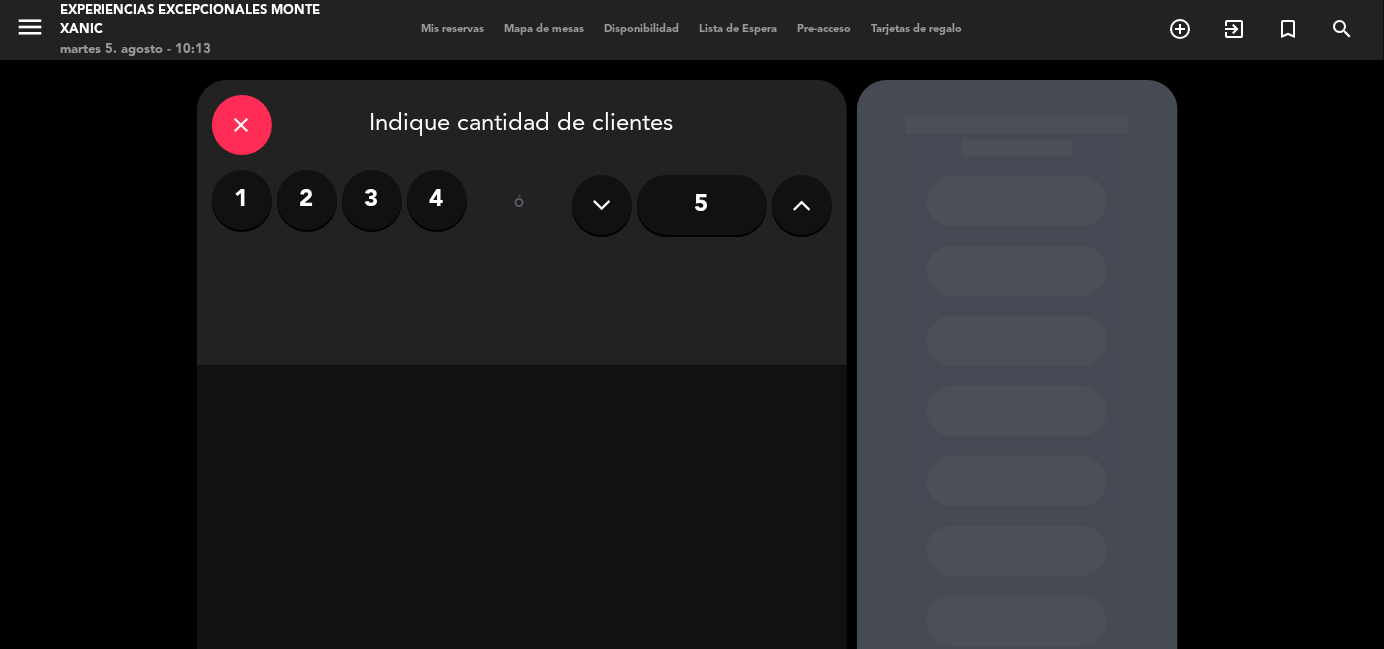 click on "5" at bounding box center [702, 205] 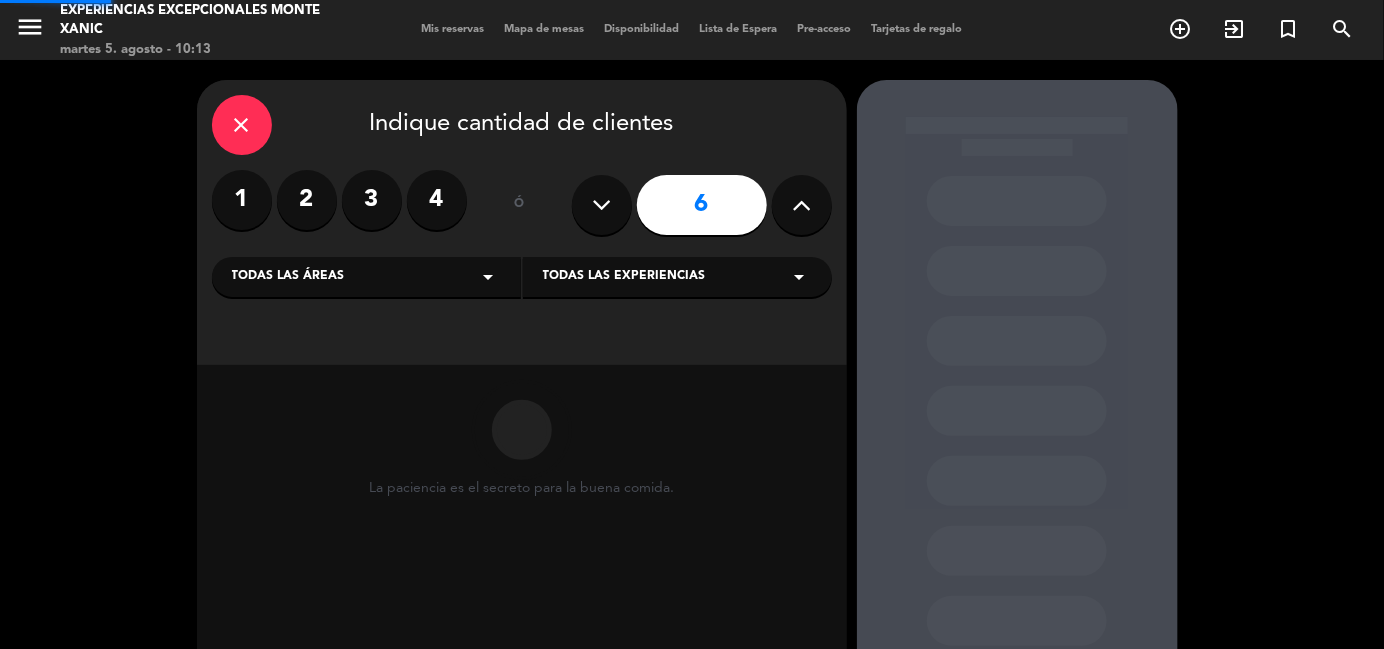 click at bounding box center (802, 205) 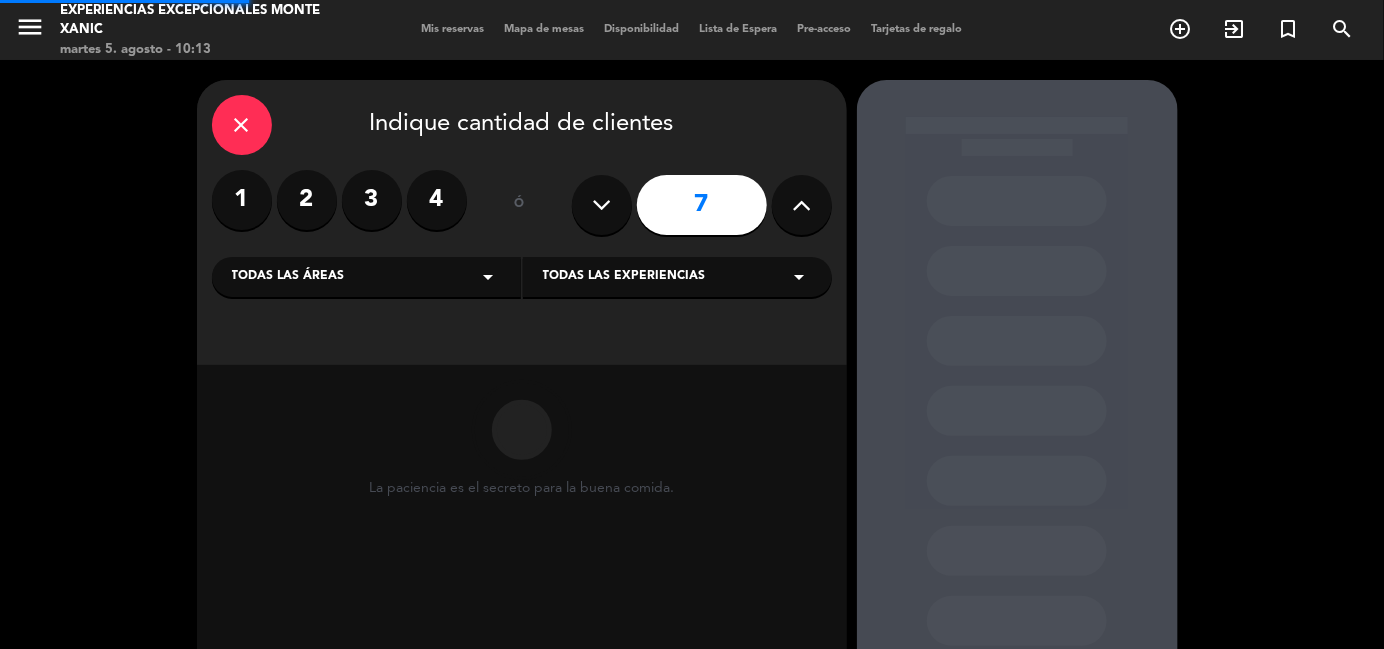 click at bounding box center (802, 205) 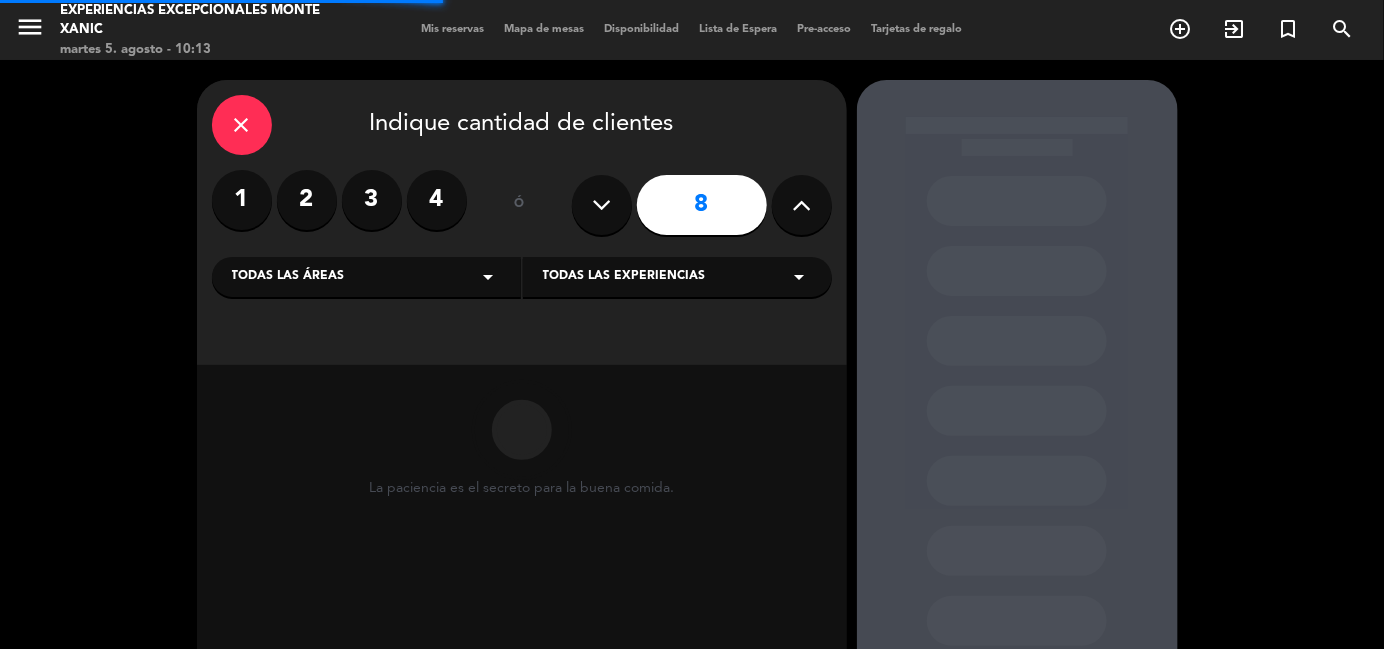 click at bounding box center [802, 205] 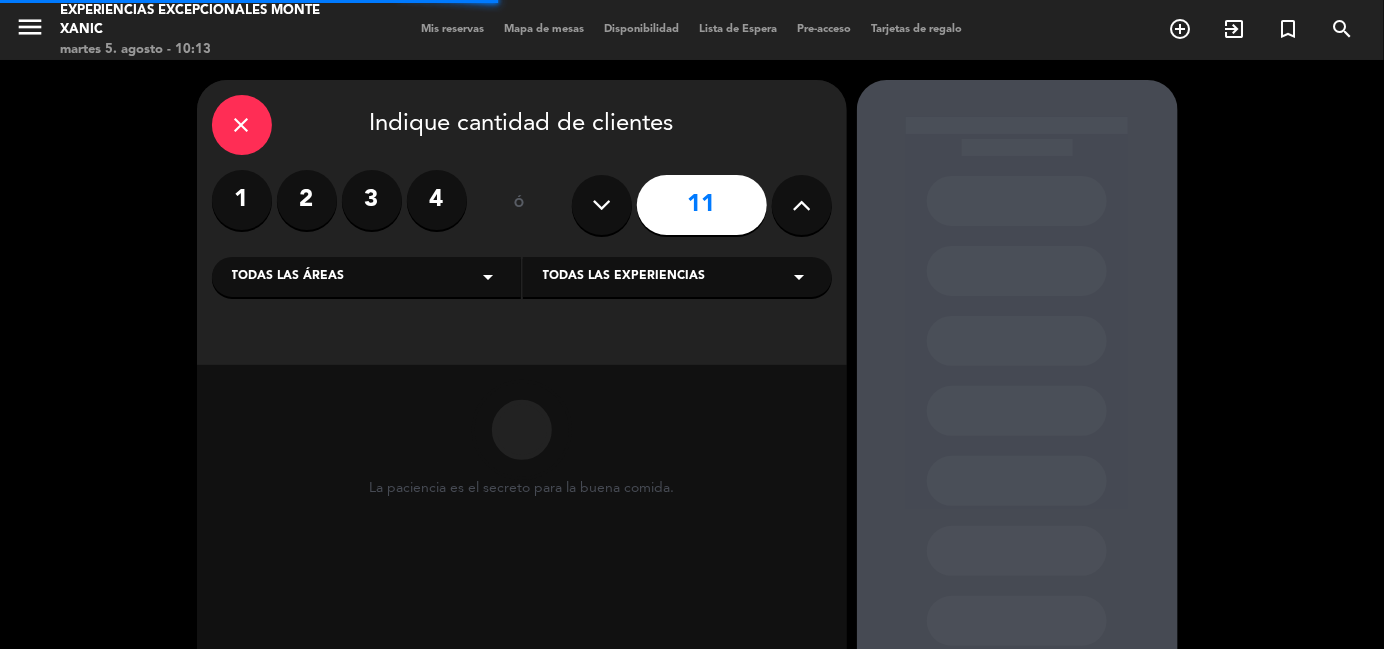 click at bounding box center (802, 205) 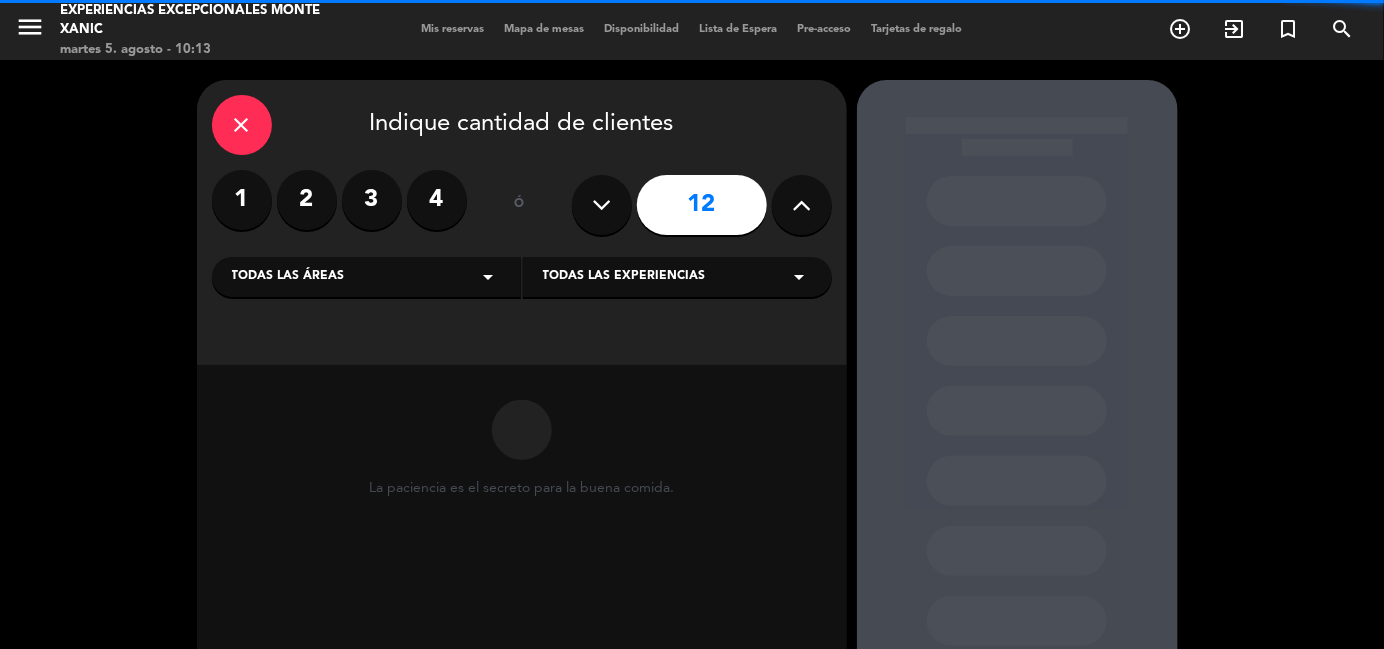 click at bounding box center [802, 205] 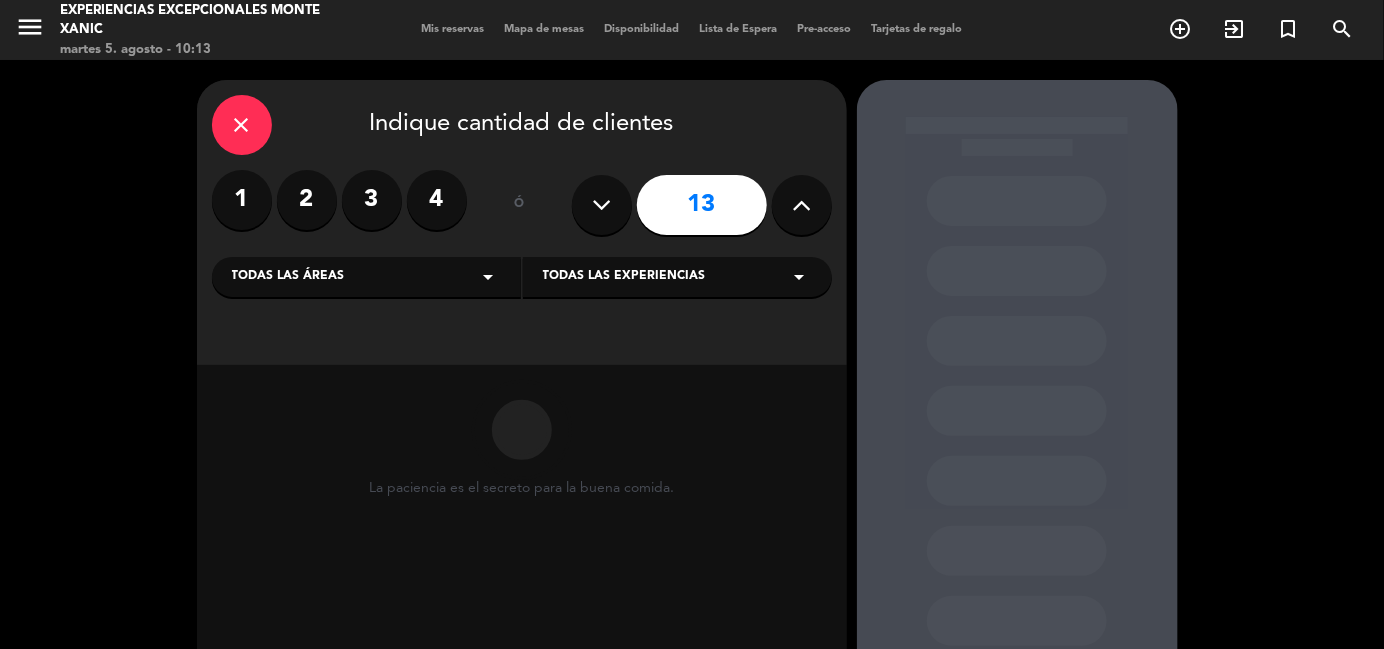click at bounding box center (802, 205) 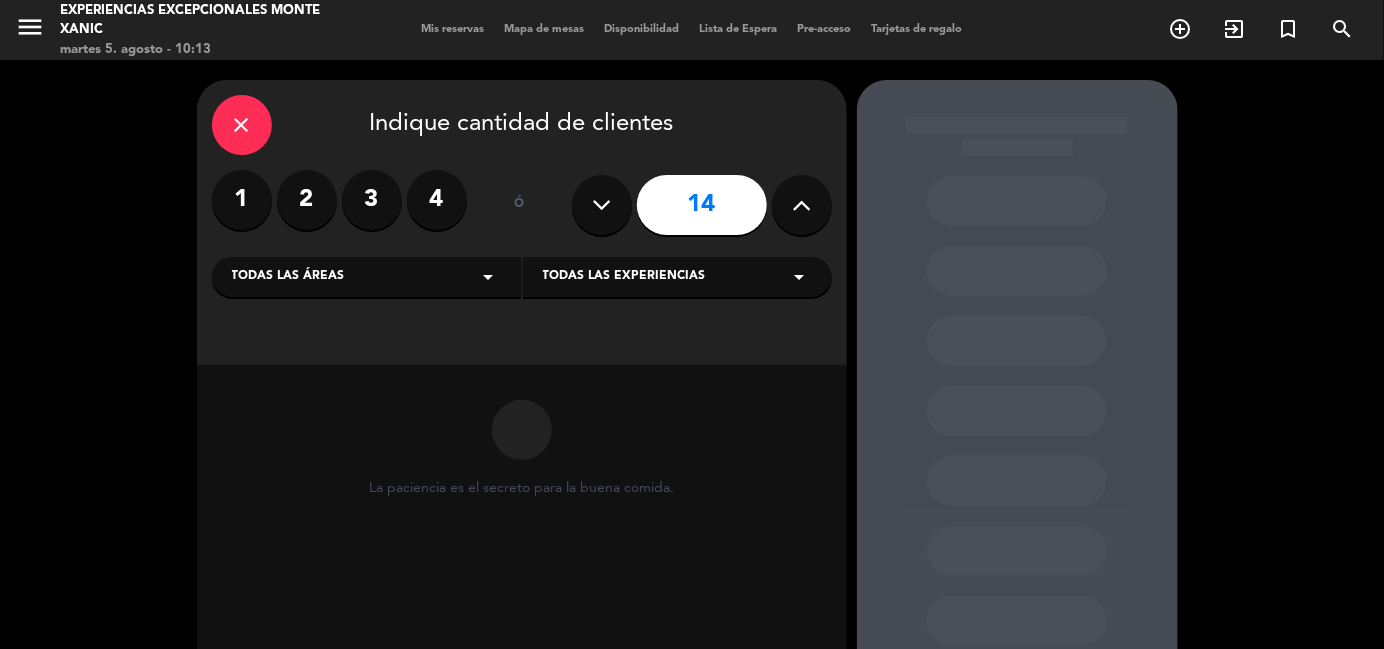 click at bounding box center [802, 205] 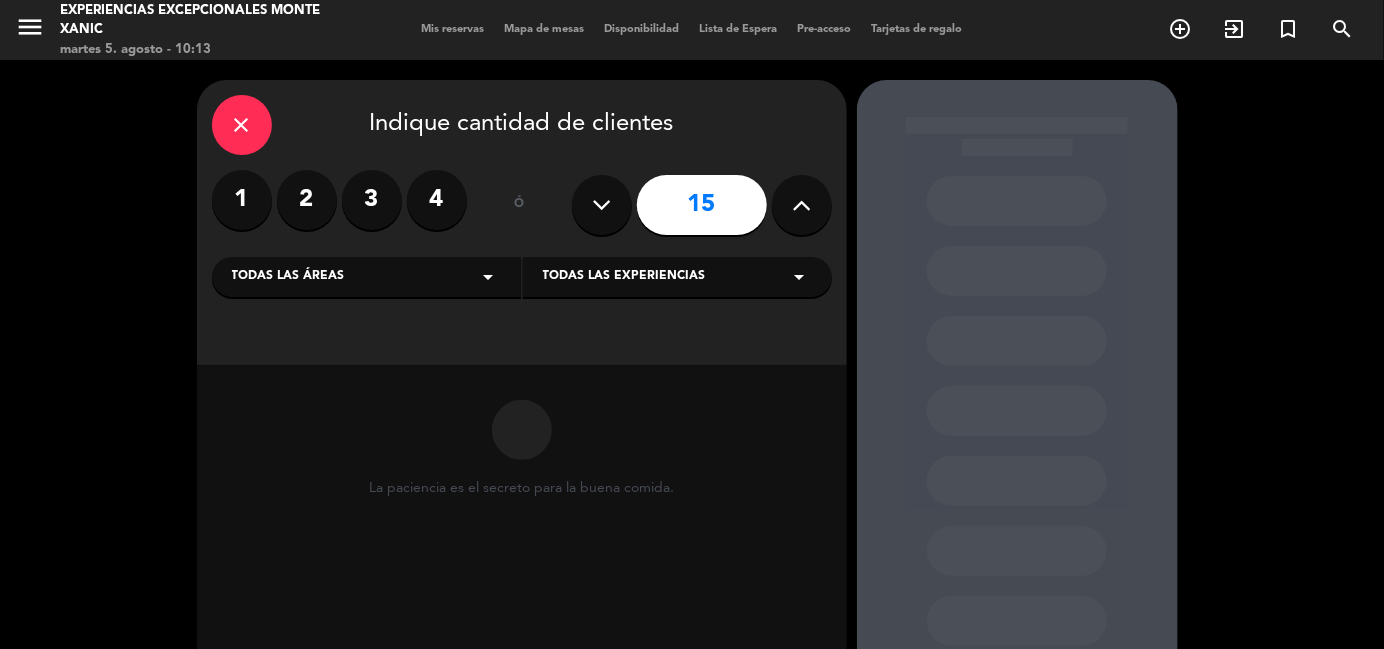 click at bounding box center (802, 205) 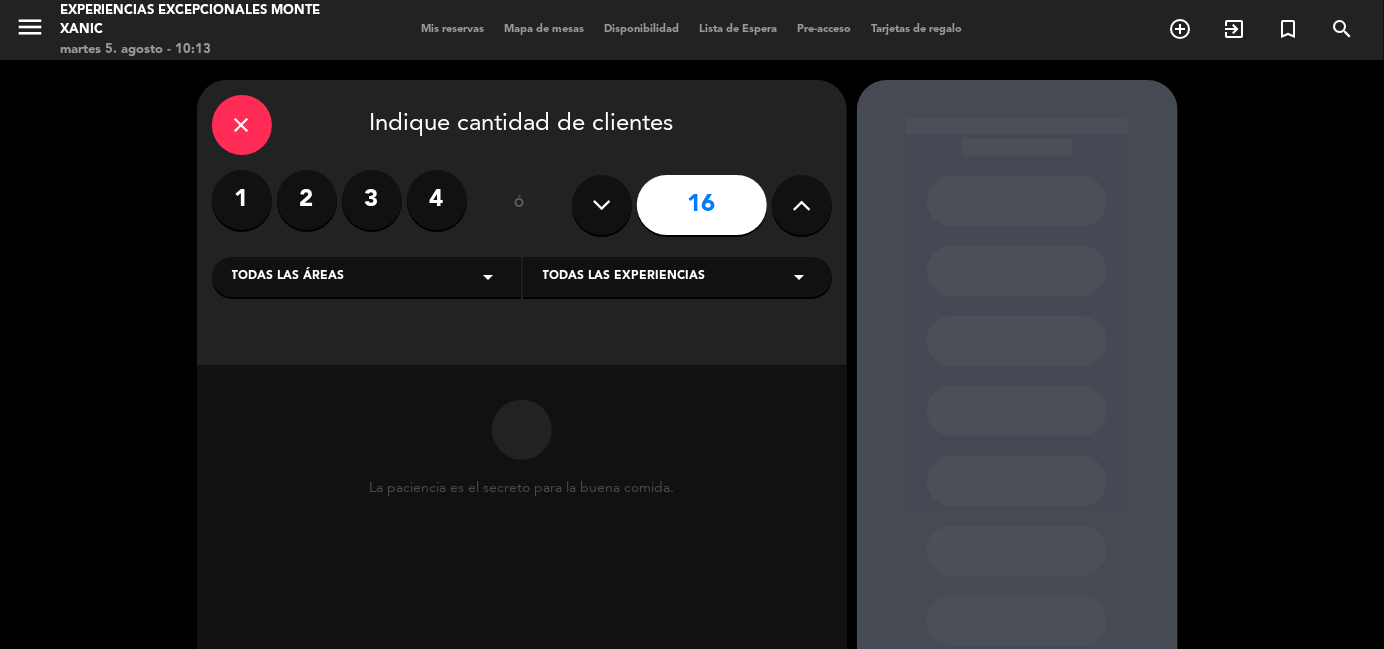 click at bounding box center [802, 205] 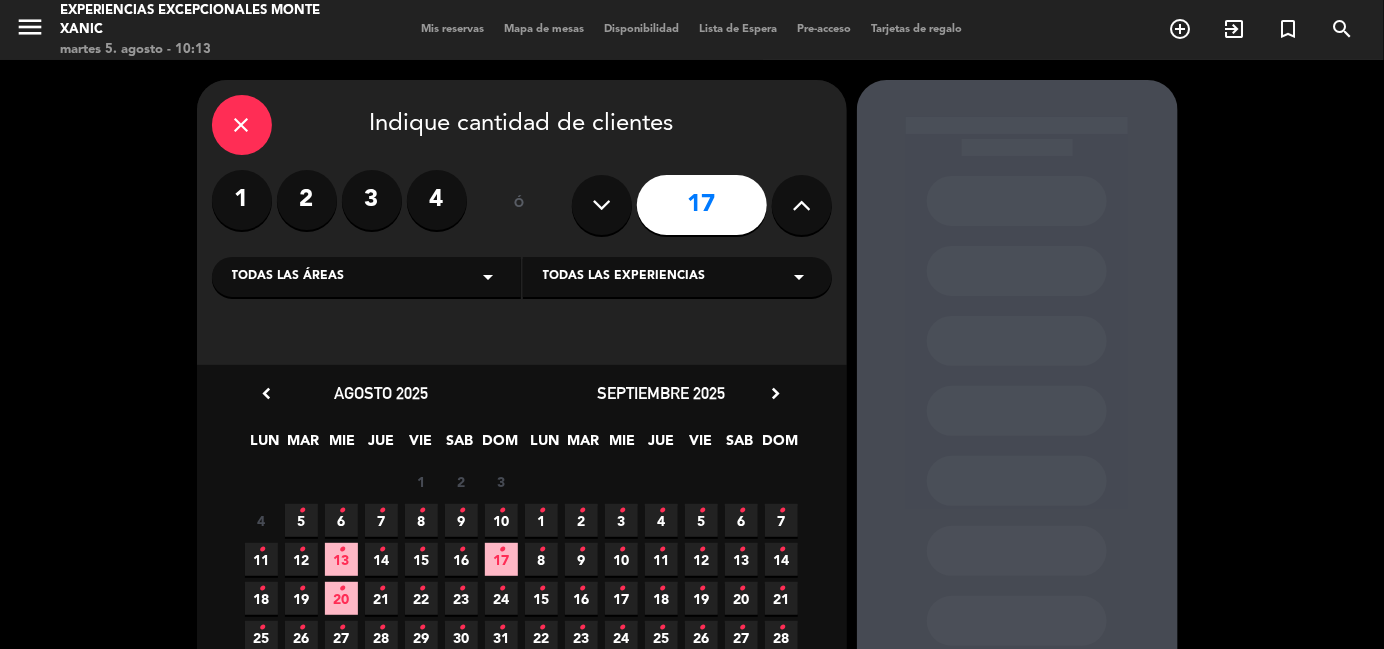 click at bounding box center (802, 205) 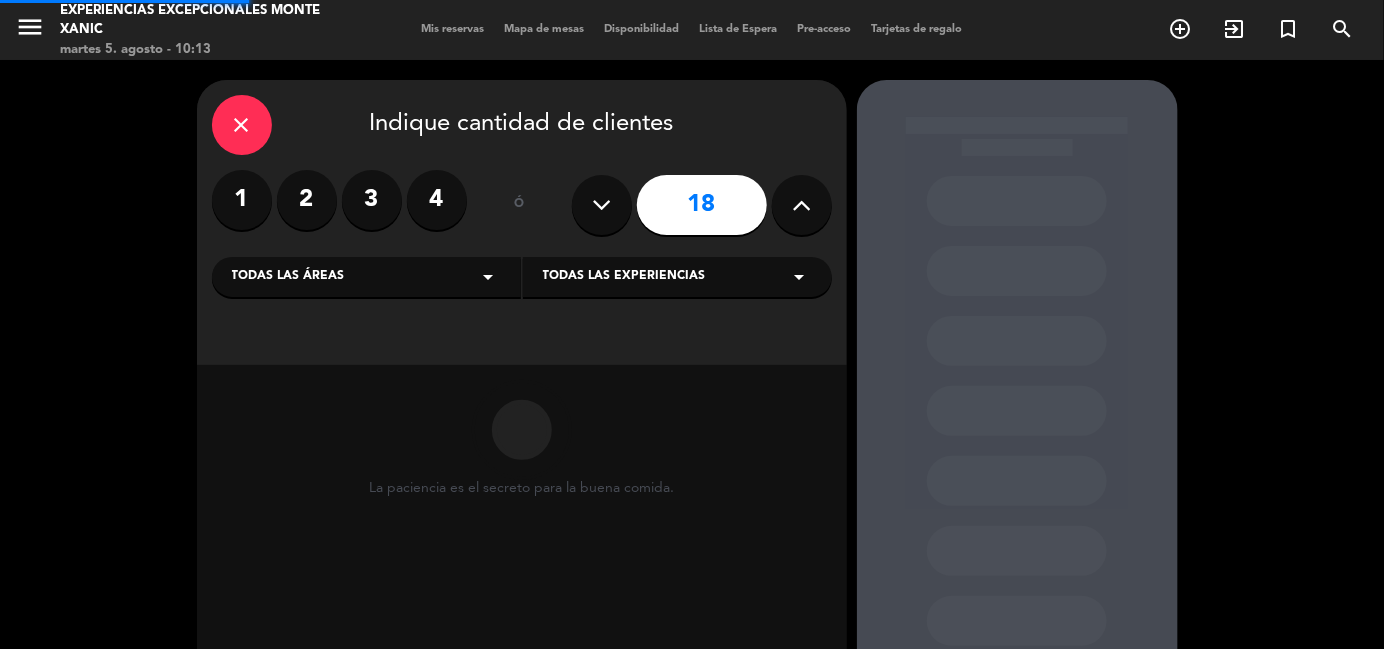 click at bounding box center [802, 205] 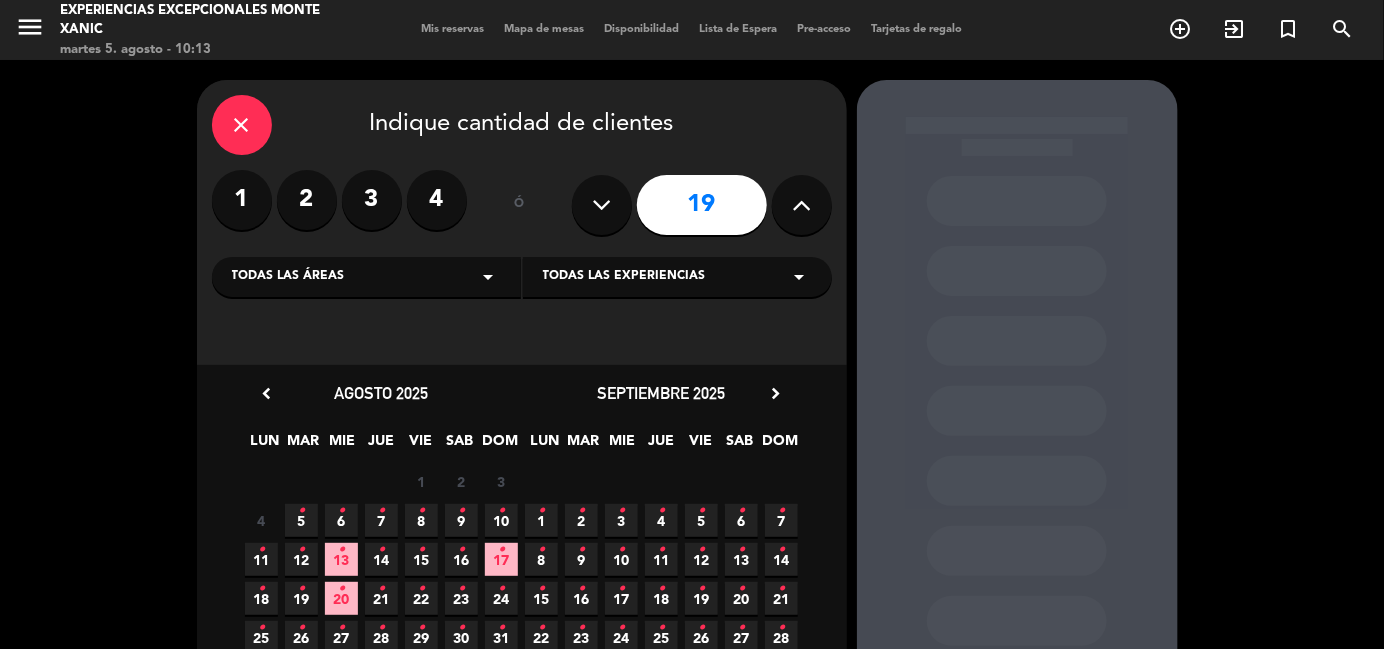 click on "Todas las experiencias   arrow_drop_down" at bounding box center [677, 277] 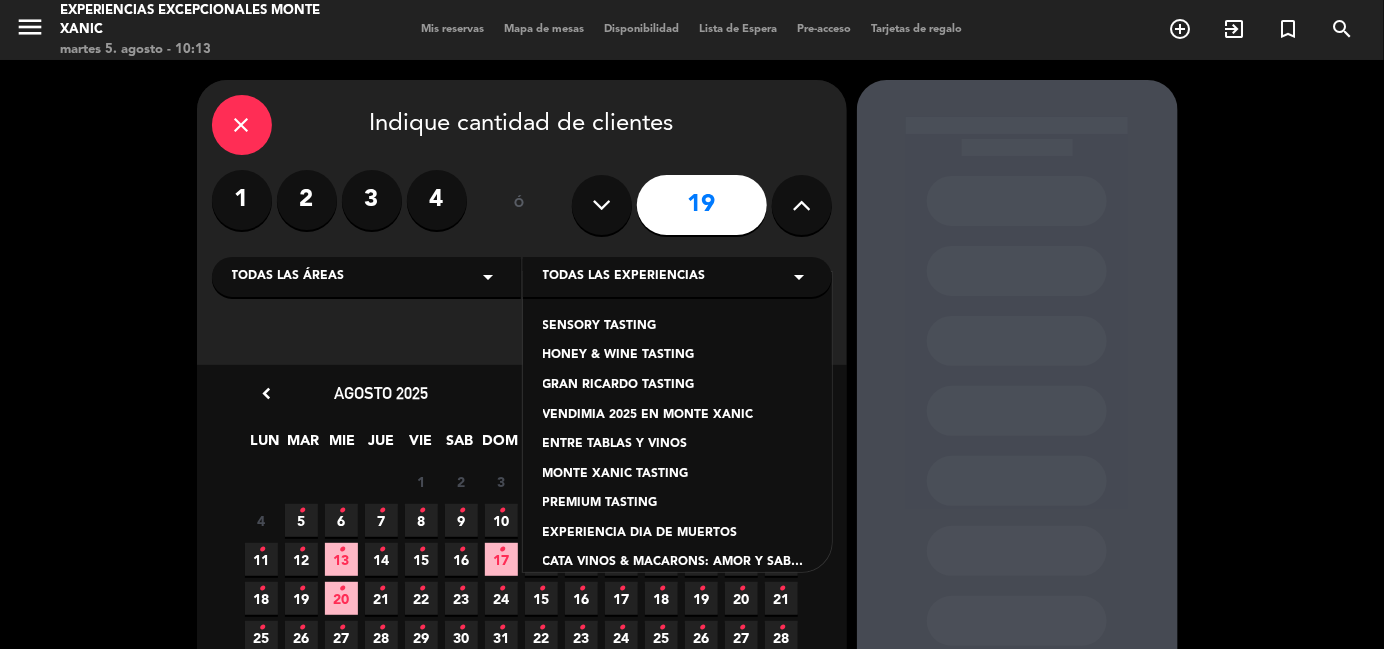 click on "PREMIUM TASTING" at bounding box center (677, 504) 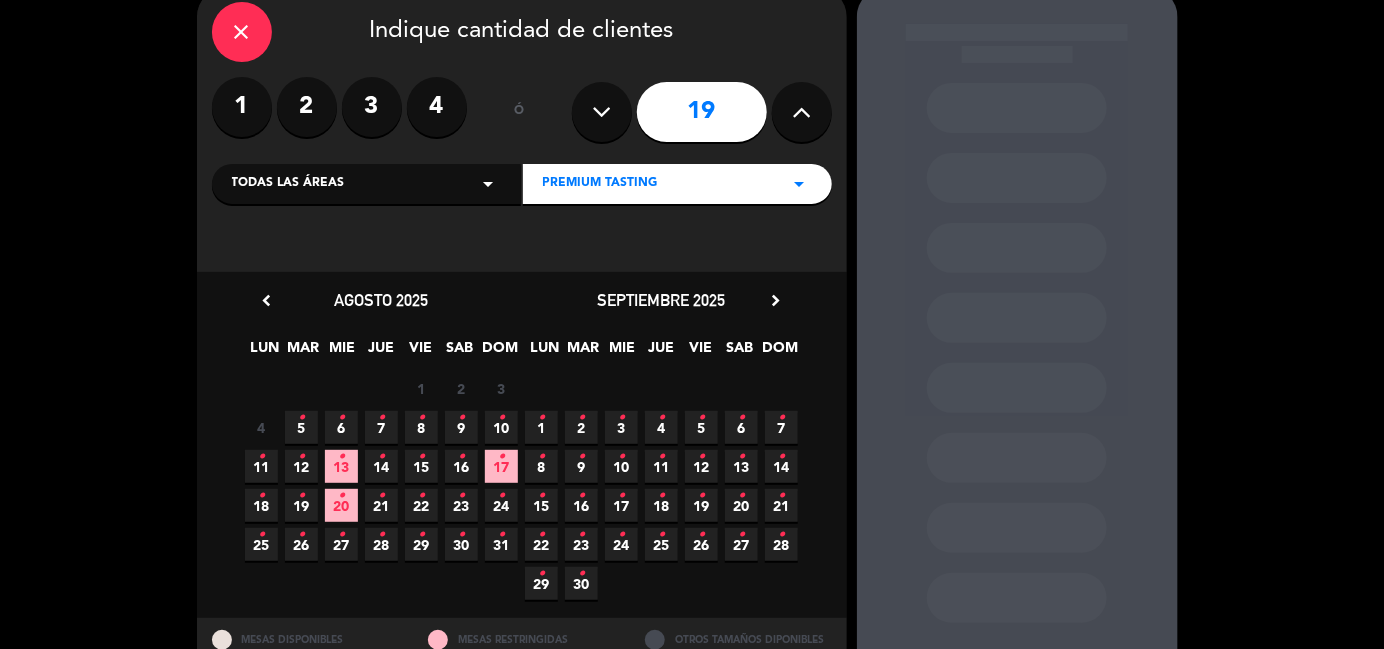 scroll, scrollTop: 103, scrollLeft: 0, axis: vertical 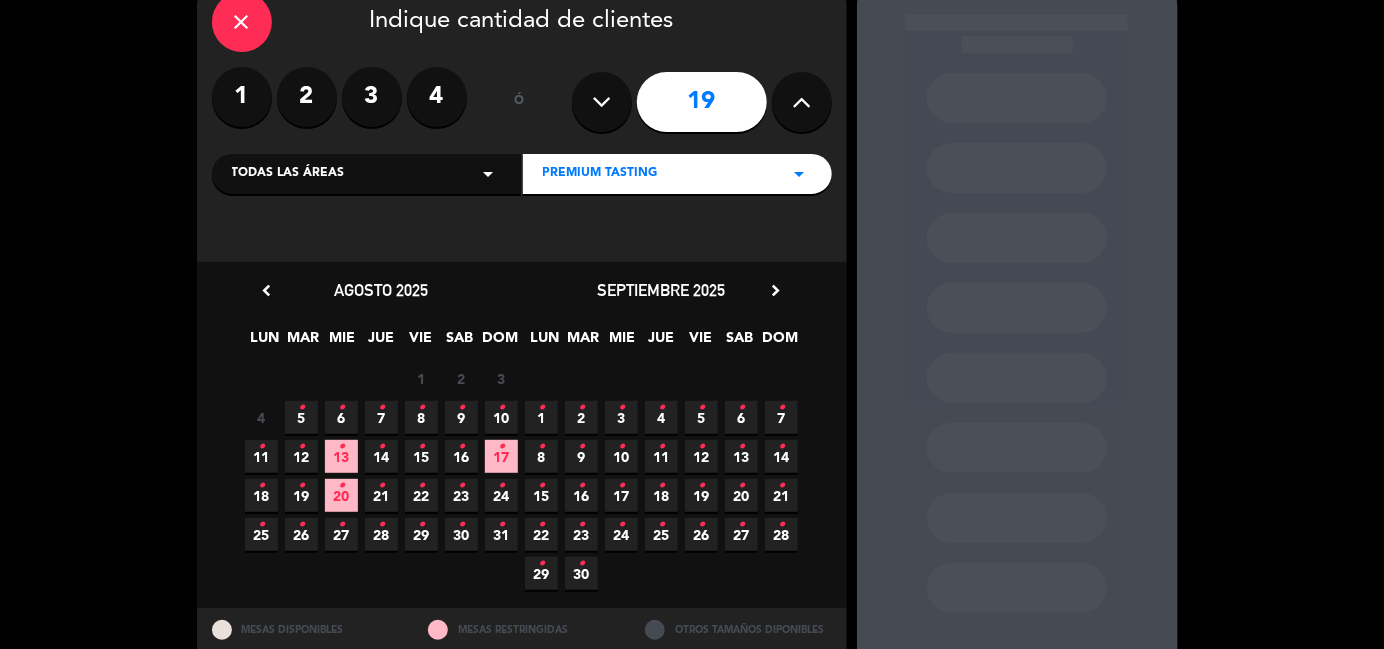 click on "23  •" at bounding box center [461, 495] 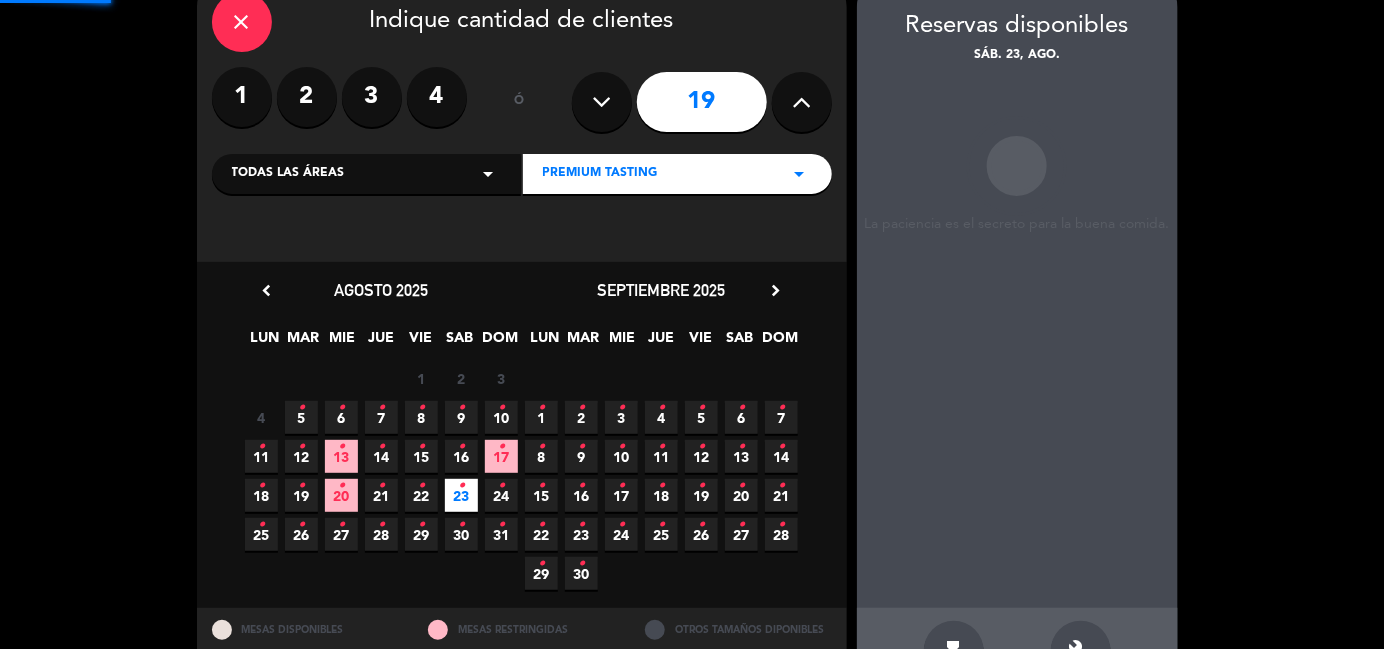 scroll, scrollTop: 80, scrollLeft: 0, axis: vertical 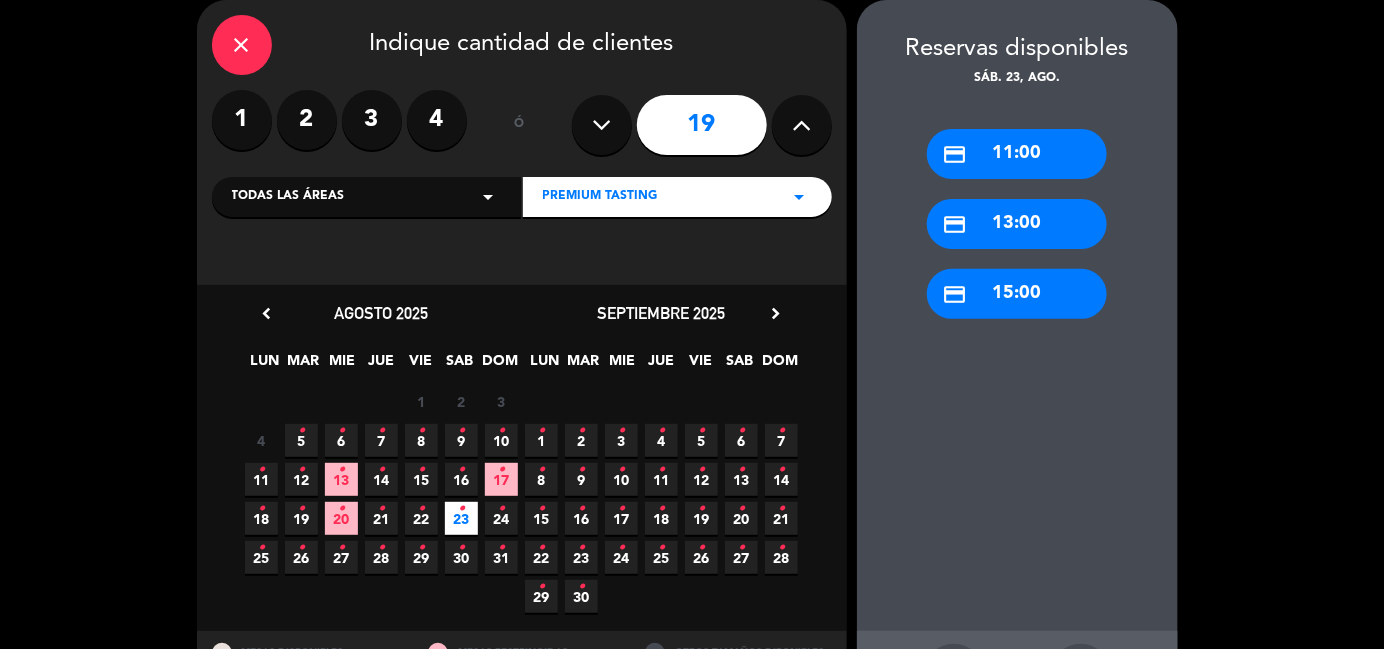 click on "credit_card  11:00" at bounding box center (1017, 154) 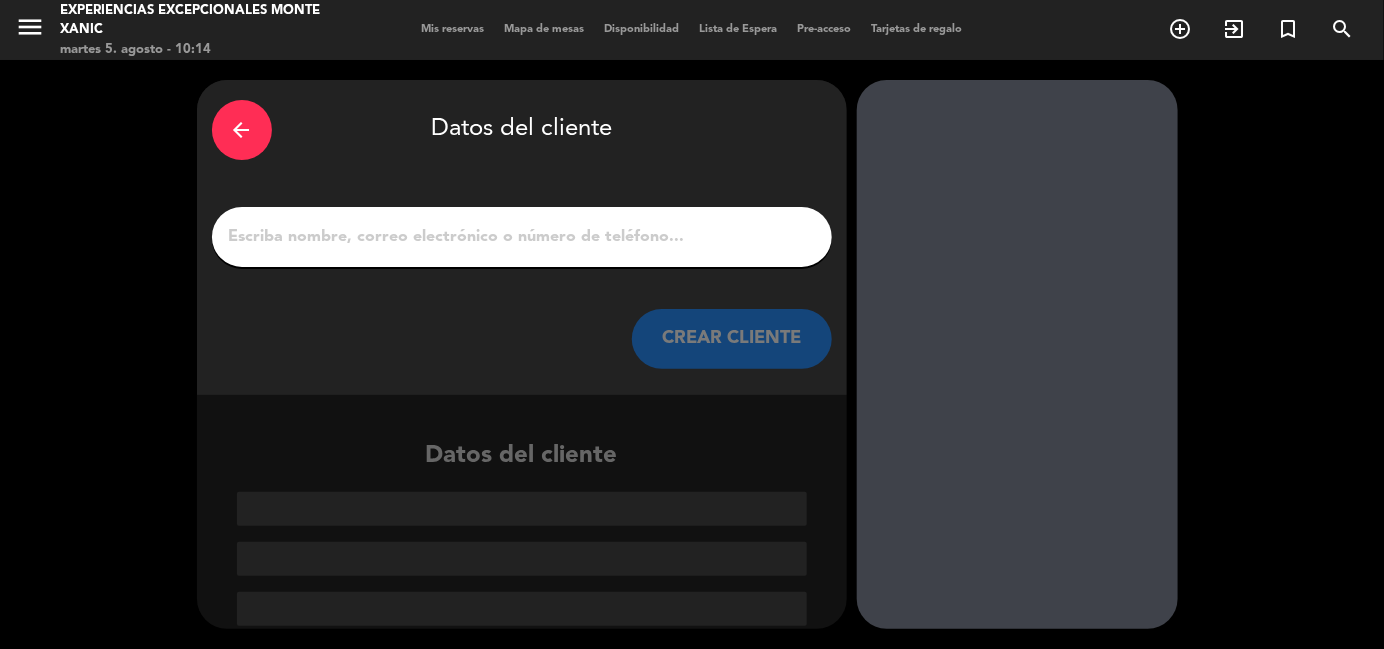 scroll, scrollTop: 0, scrollLeft: 0, axis: both 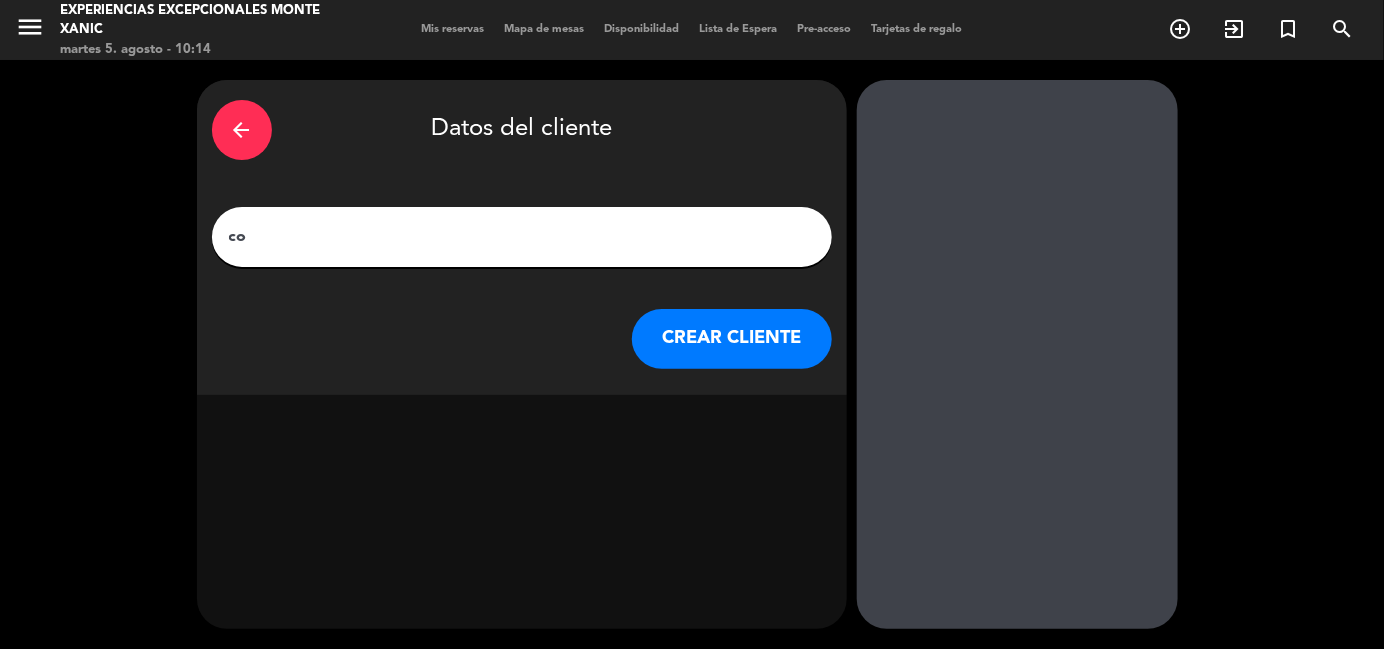 type on "c" 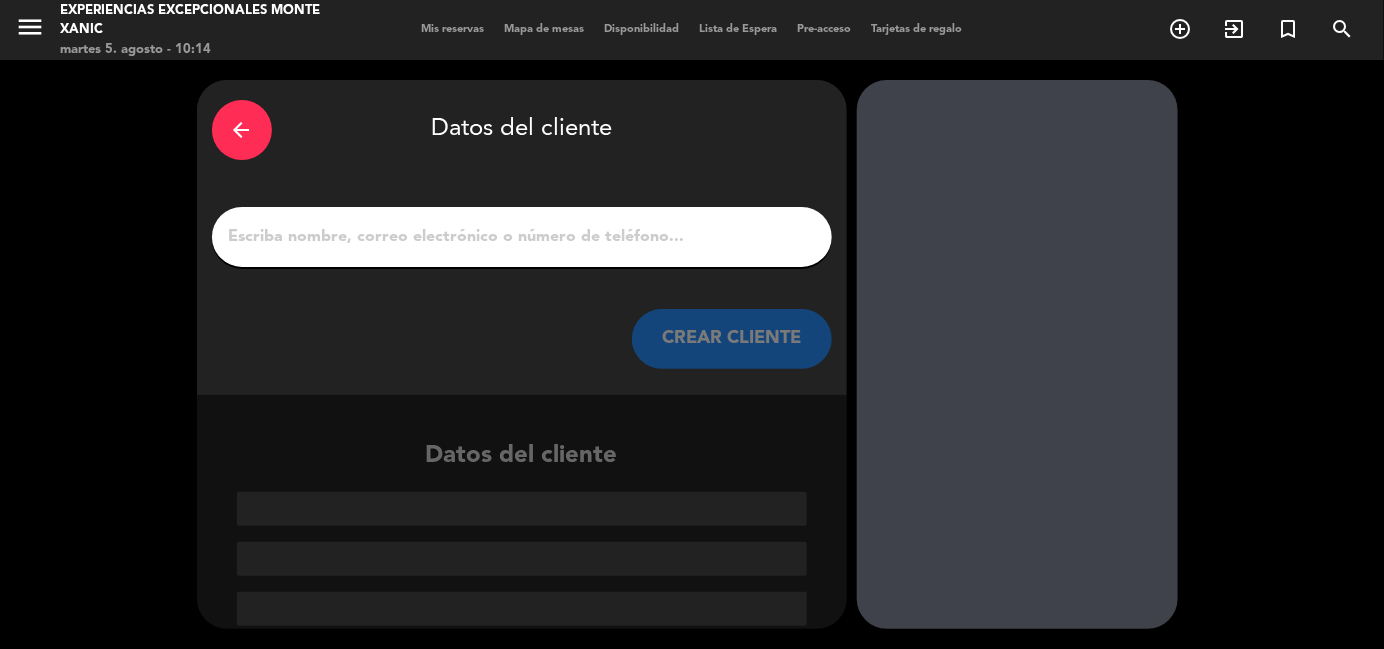 paste on "[FIRST] [LAST]" 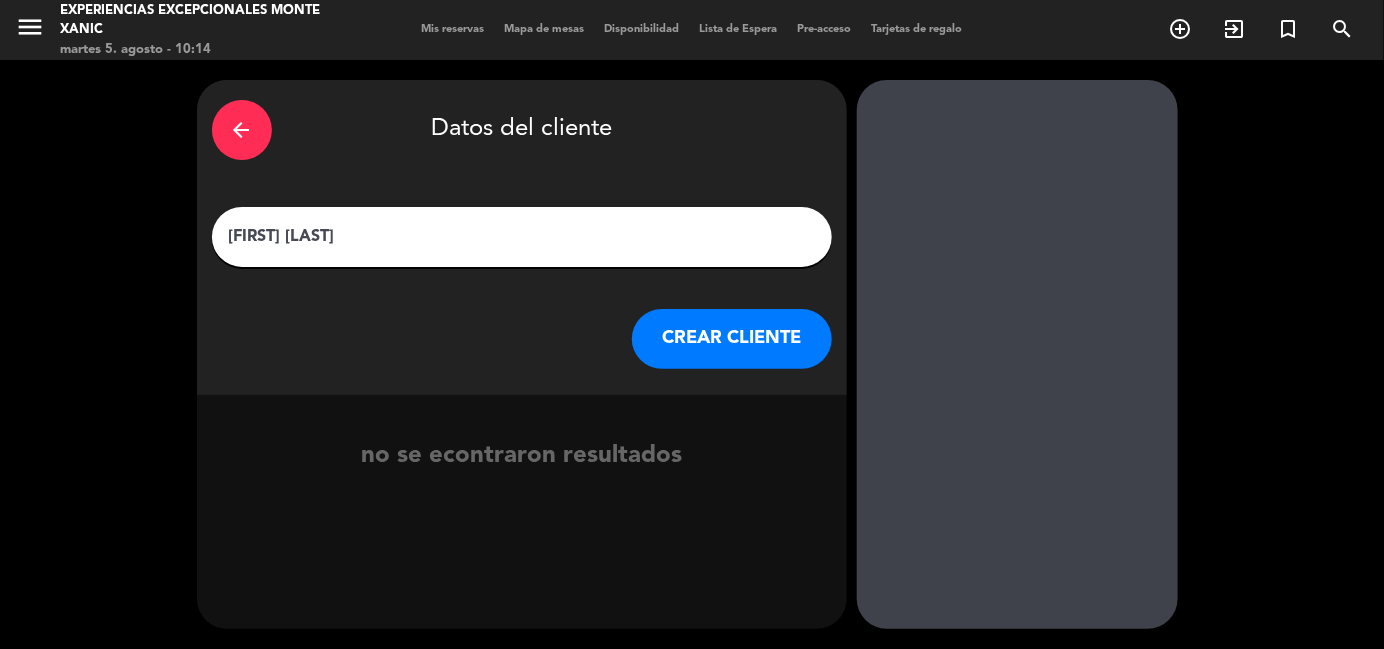 type on "[FIRST] [LAST]" 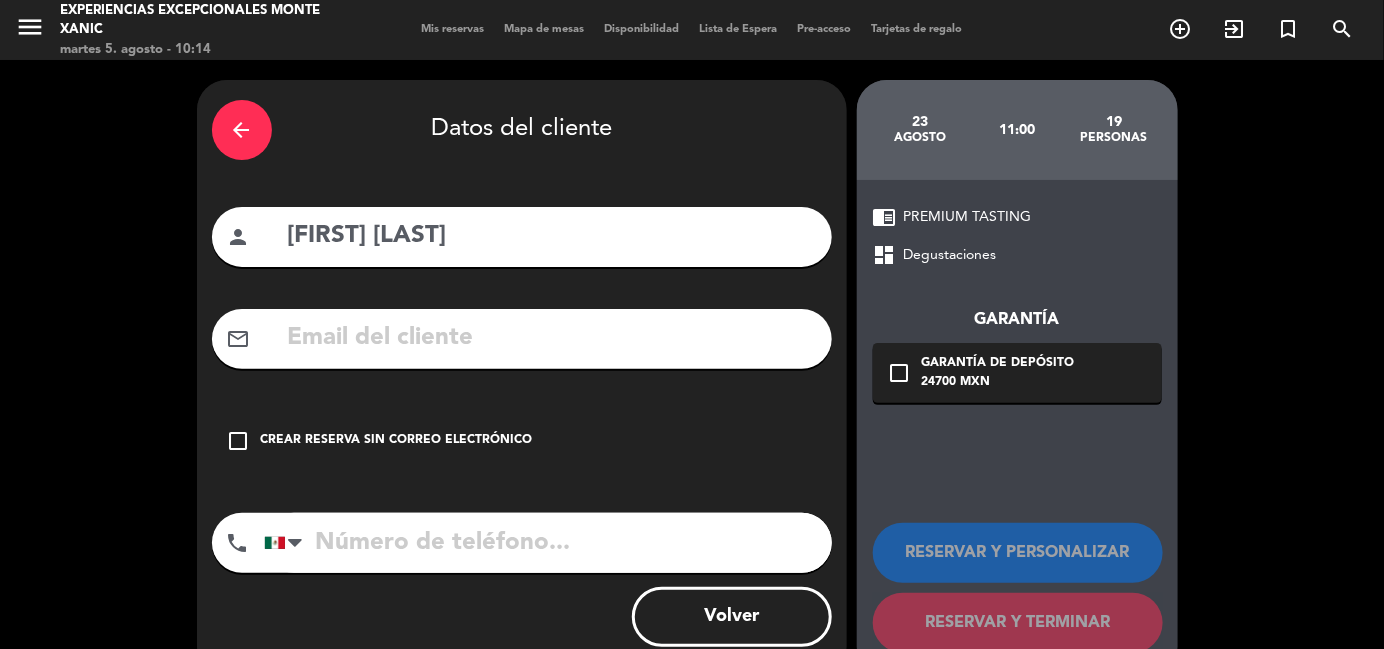 click at bounding box center [551, 338] 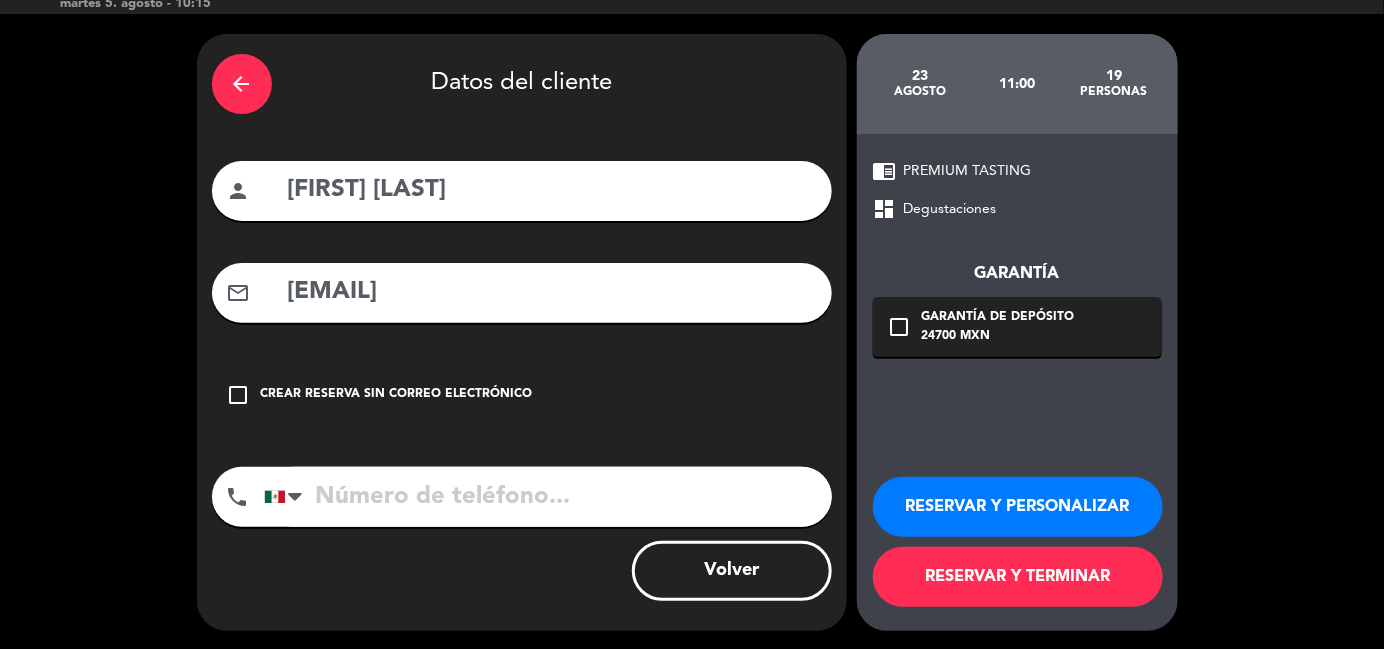 scroll, scrollTop: 47, scrollLeft: 0, axis: vertical 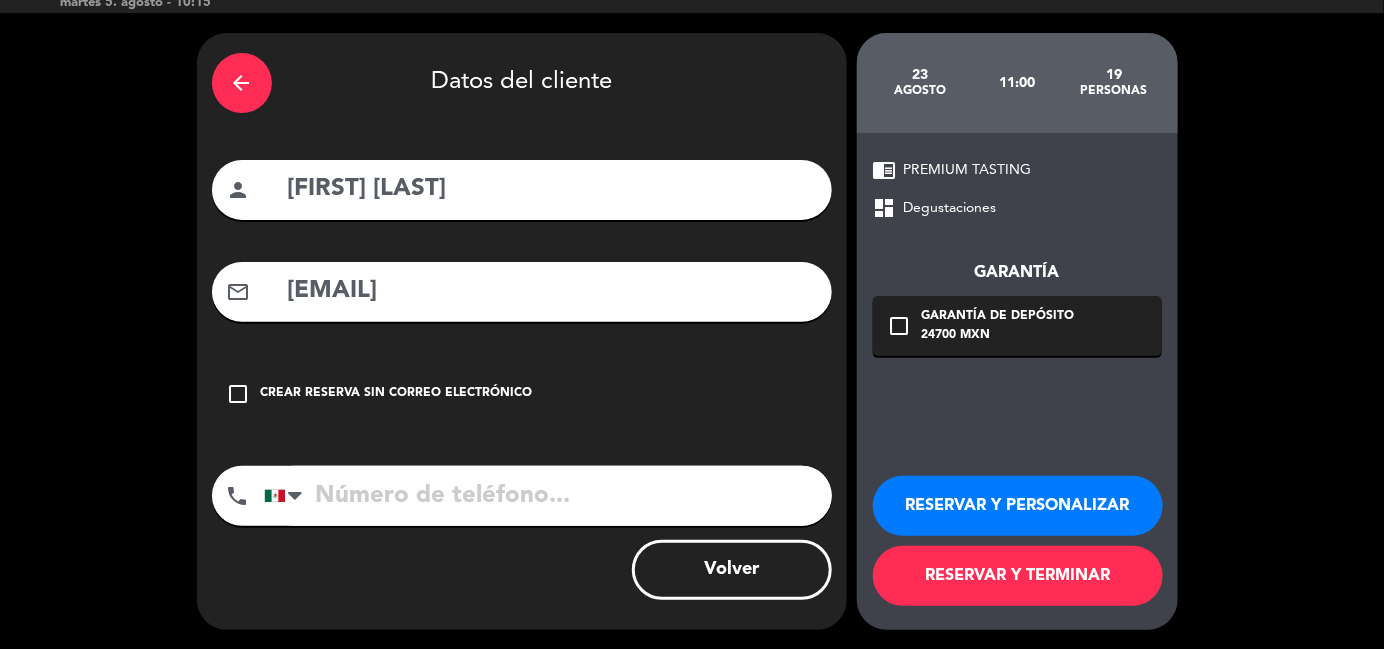 type on "[EMAIL]" 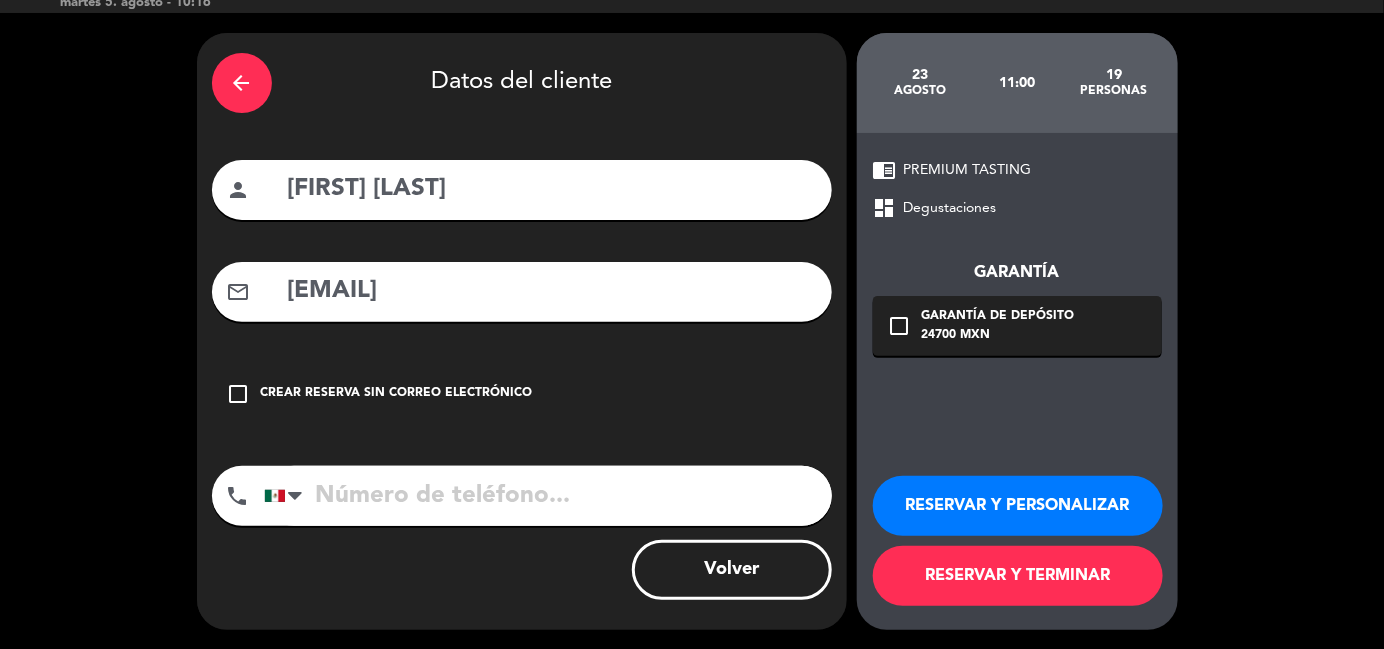 click on "RESERVAR Y PERSONALIZAR" at bounding box center (1018, 506) 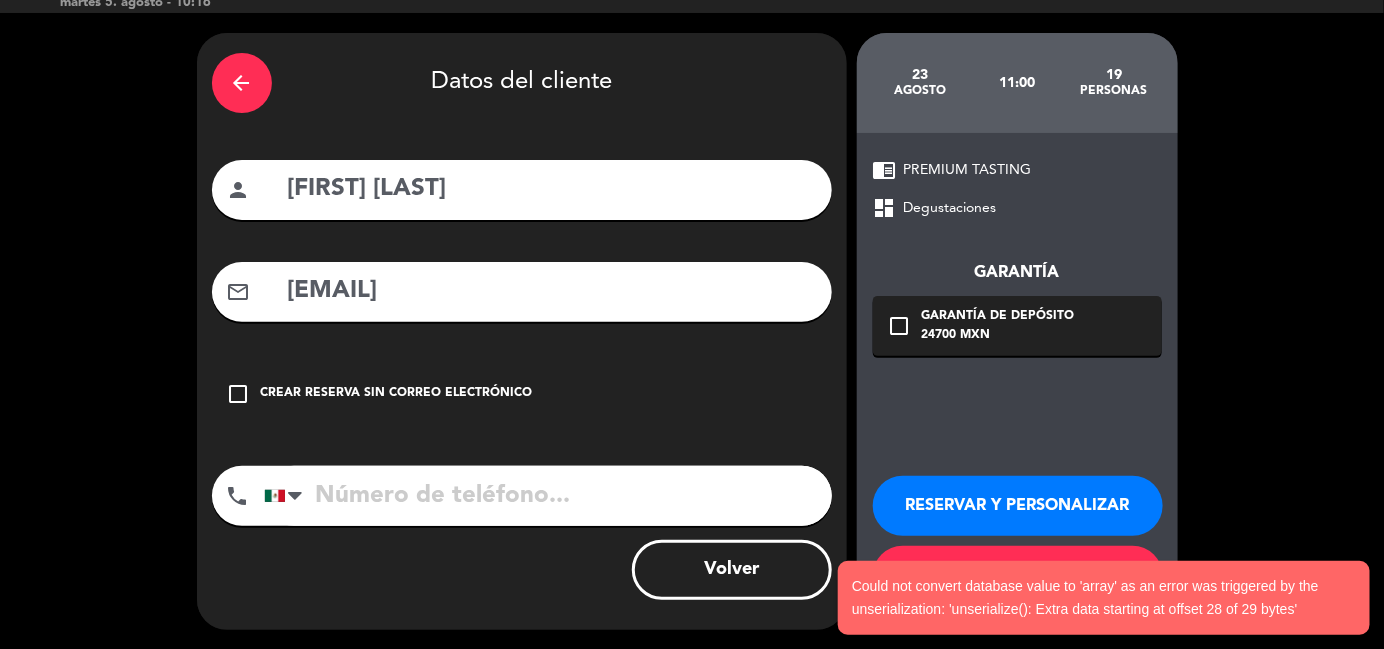 click on "RESERVAR Y PERSONALIZAR" at bounding box center [1018, 506] 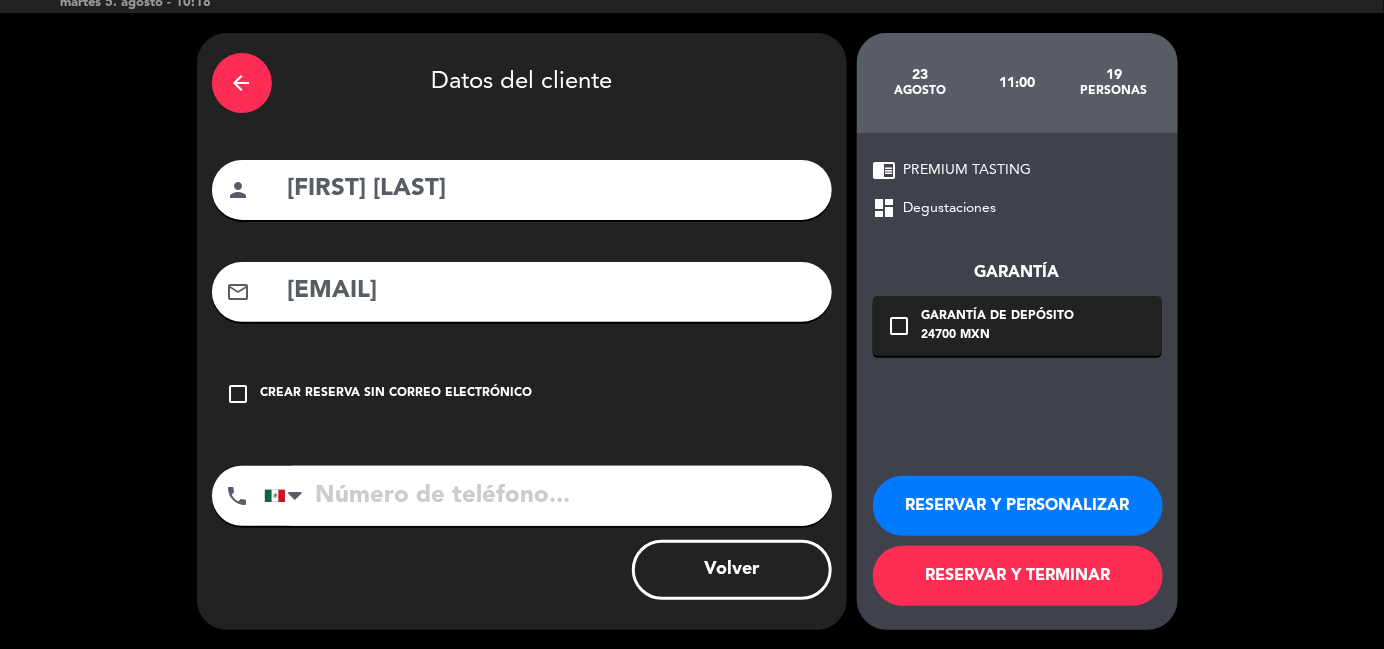 click on "RESERVAR Y PERSONALIZAR" at bounding box center (1018, 506) 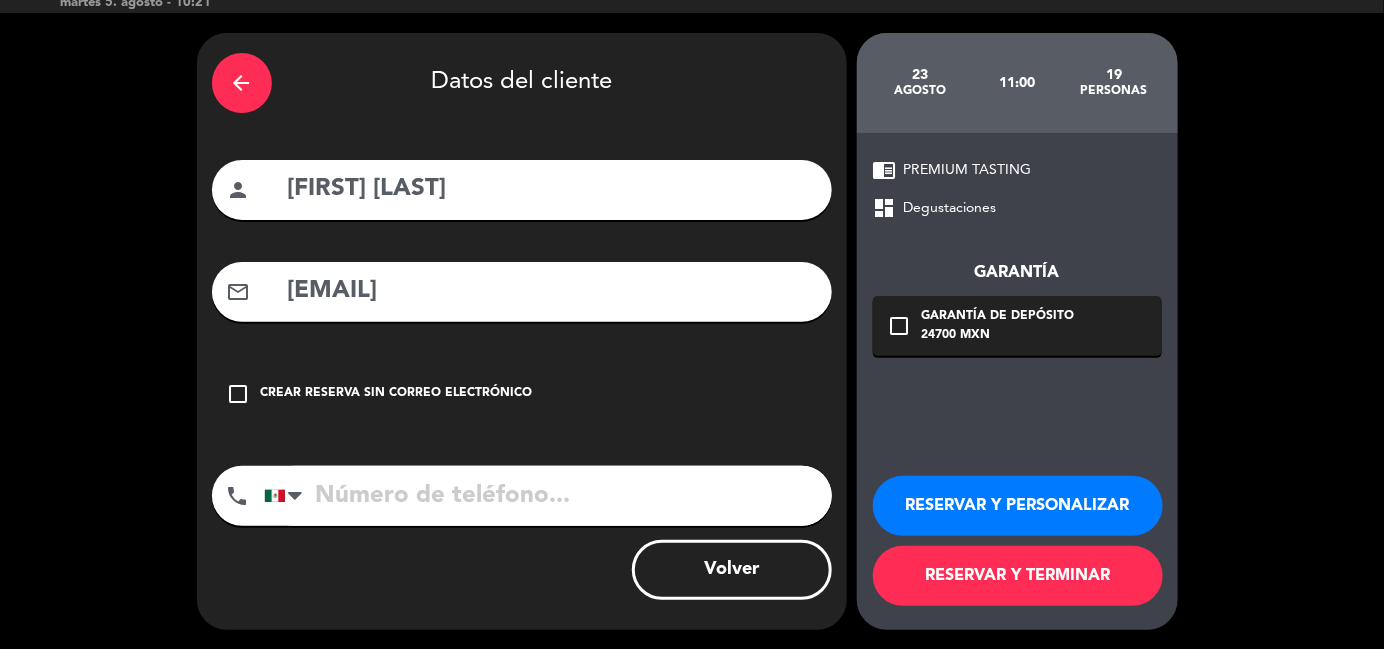 click on "RESERVAR Y PERSONALIZAR" at bounding box center [1018, 506] 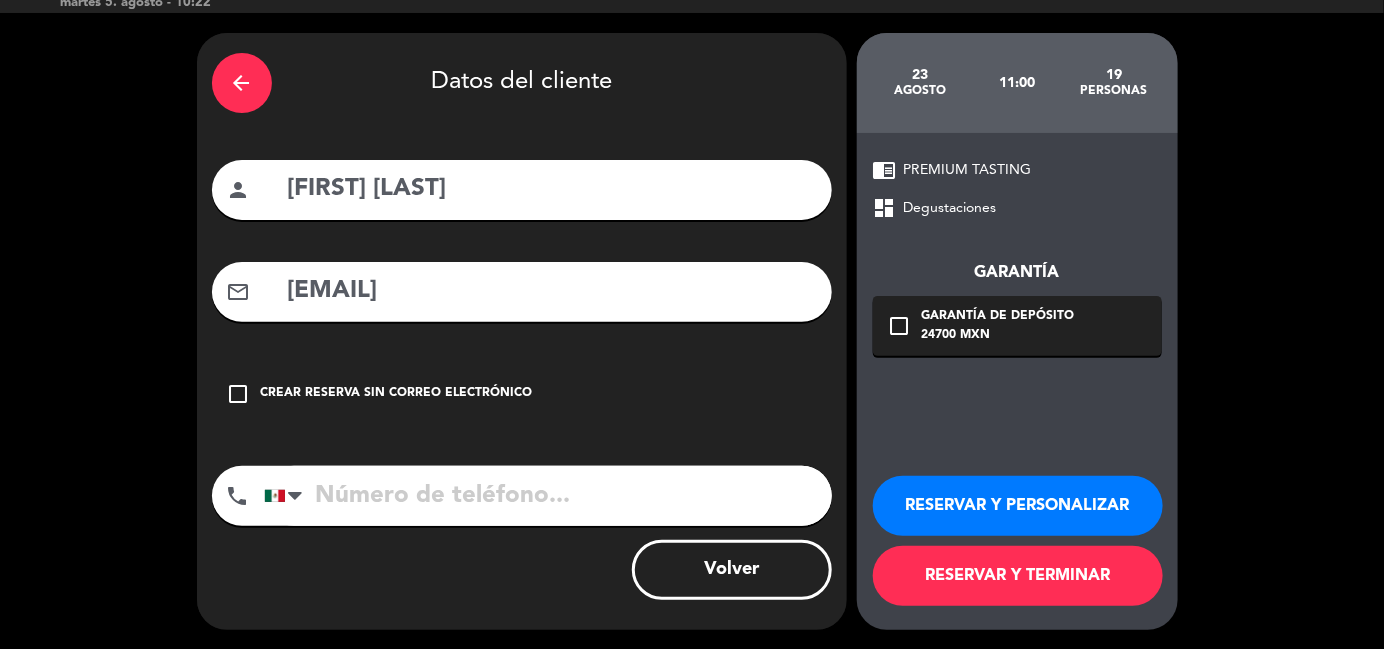click on "arrow_back" at bounding box center [242, 83] 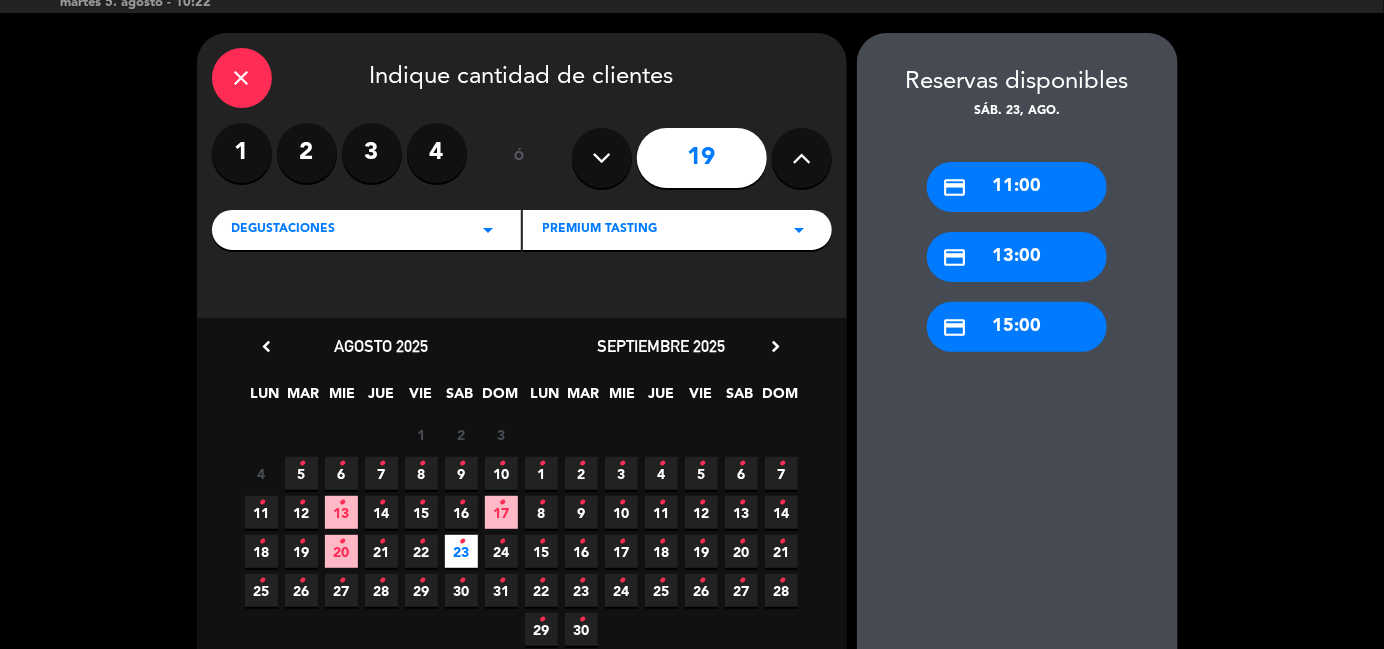 click on "close" at bounding box center (242, 78) 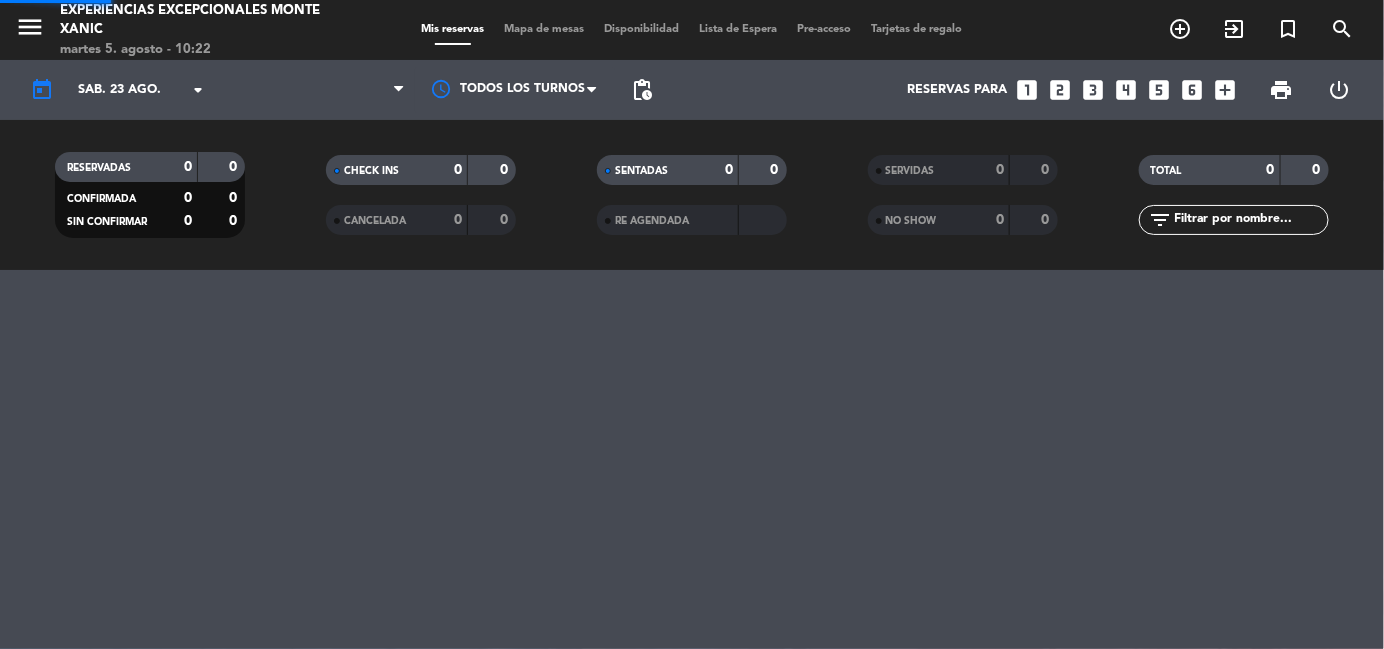 scroll, scrollTop: 0, scrollLeft: 0, axis: both 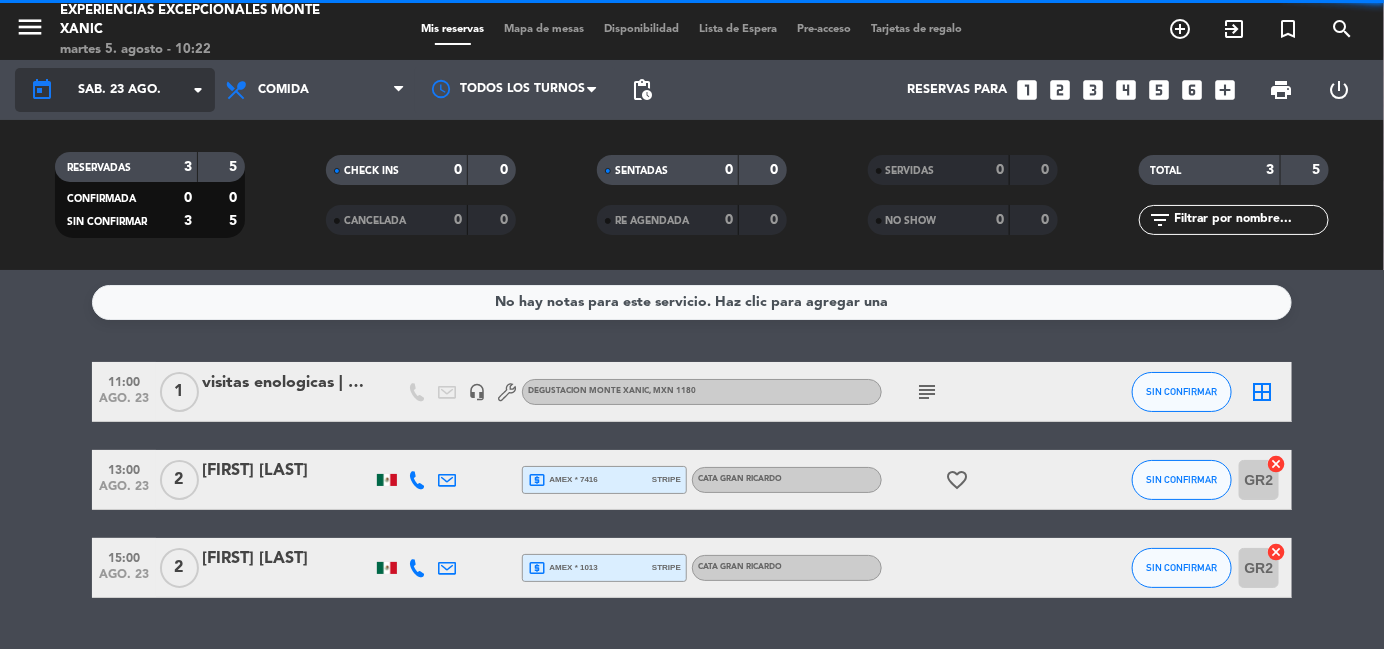 click on "sáb. 23 ago." 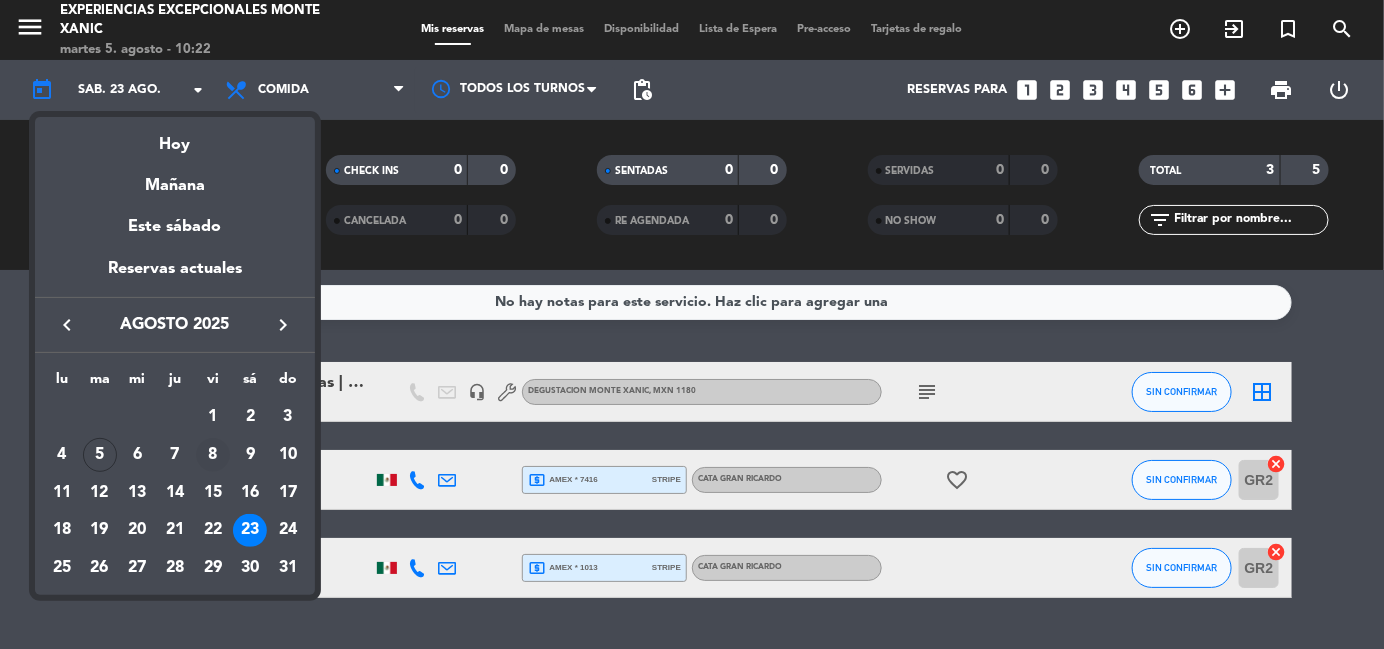 click on "8" at bounding box center (213, 455) 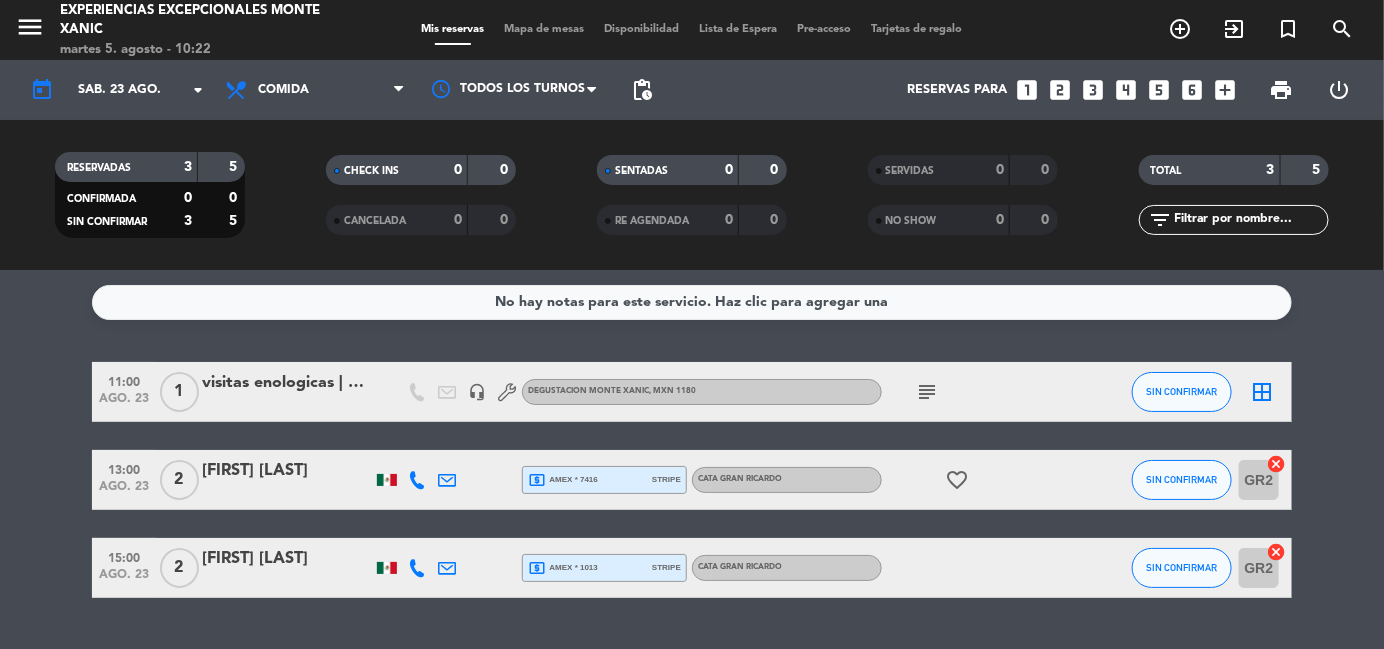 type on "vie. 8 ago." 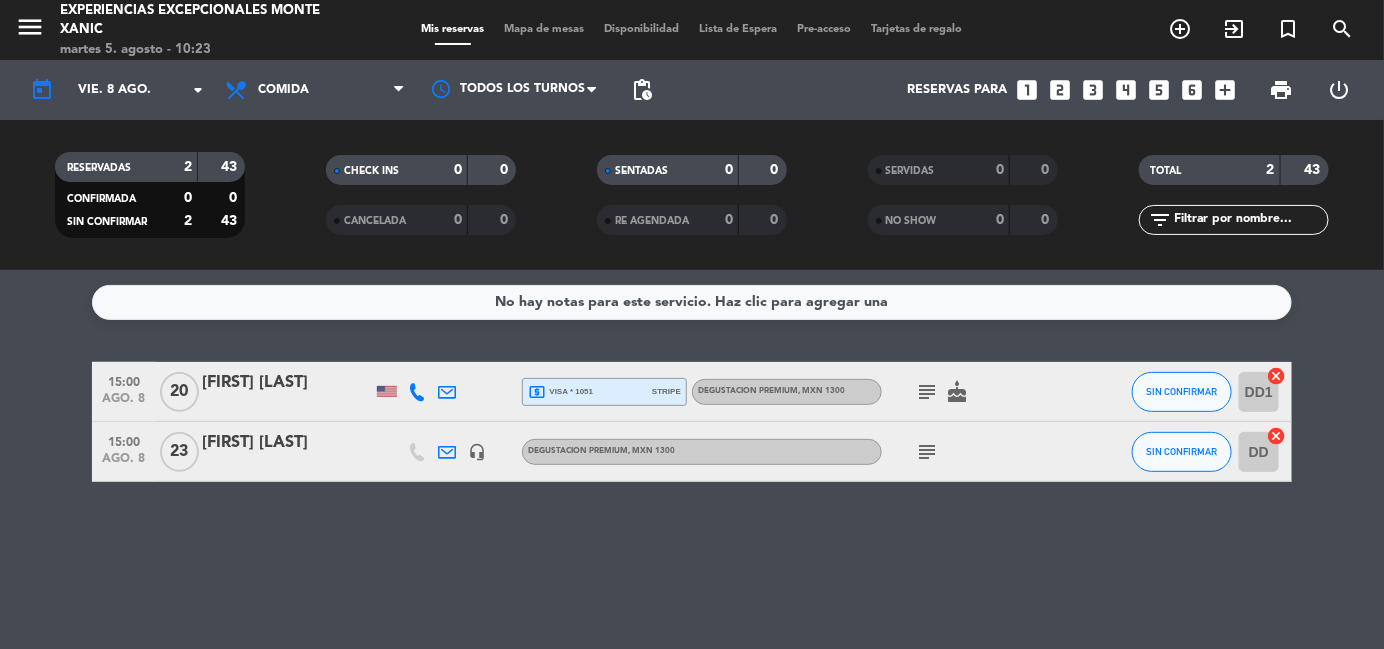 click on "[FIRST] [LAST]" 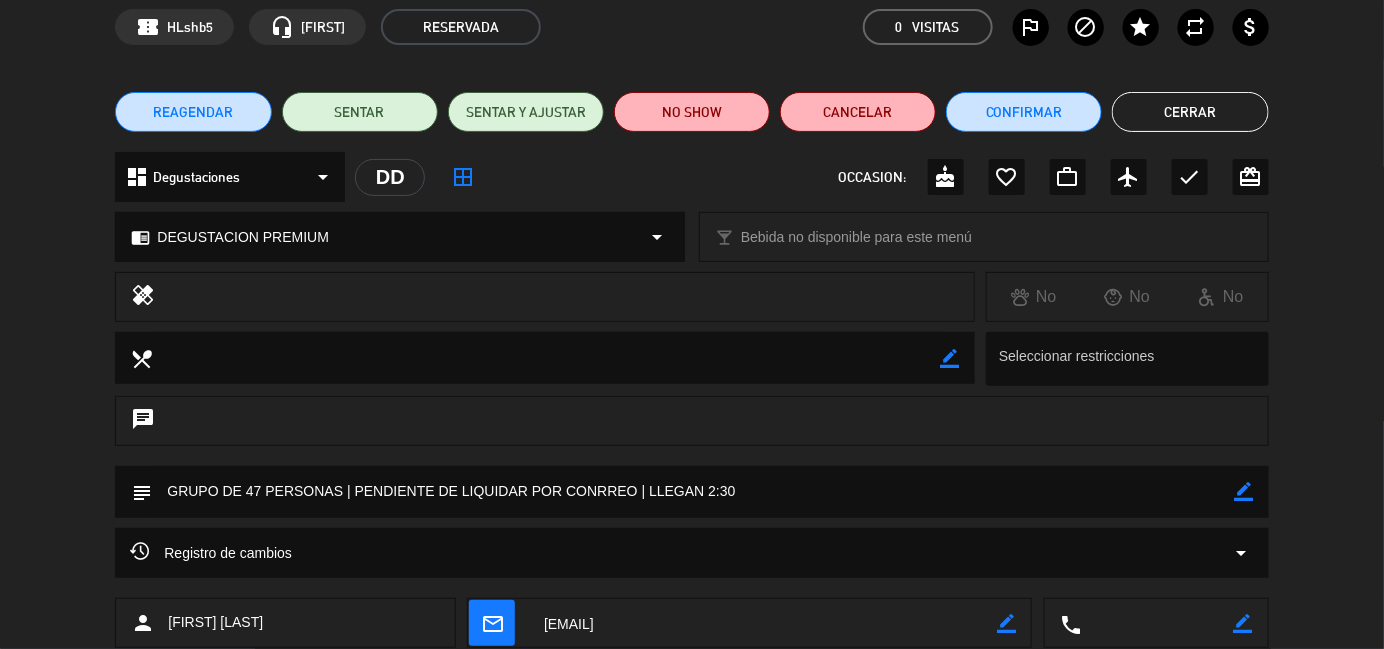 scroll, scrollTop: 0, scrollLeft: 0, axis: both 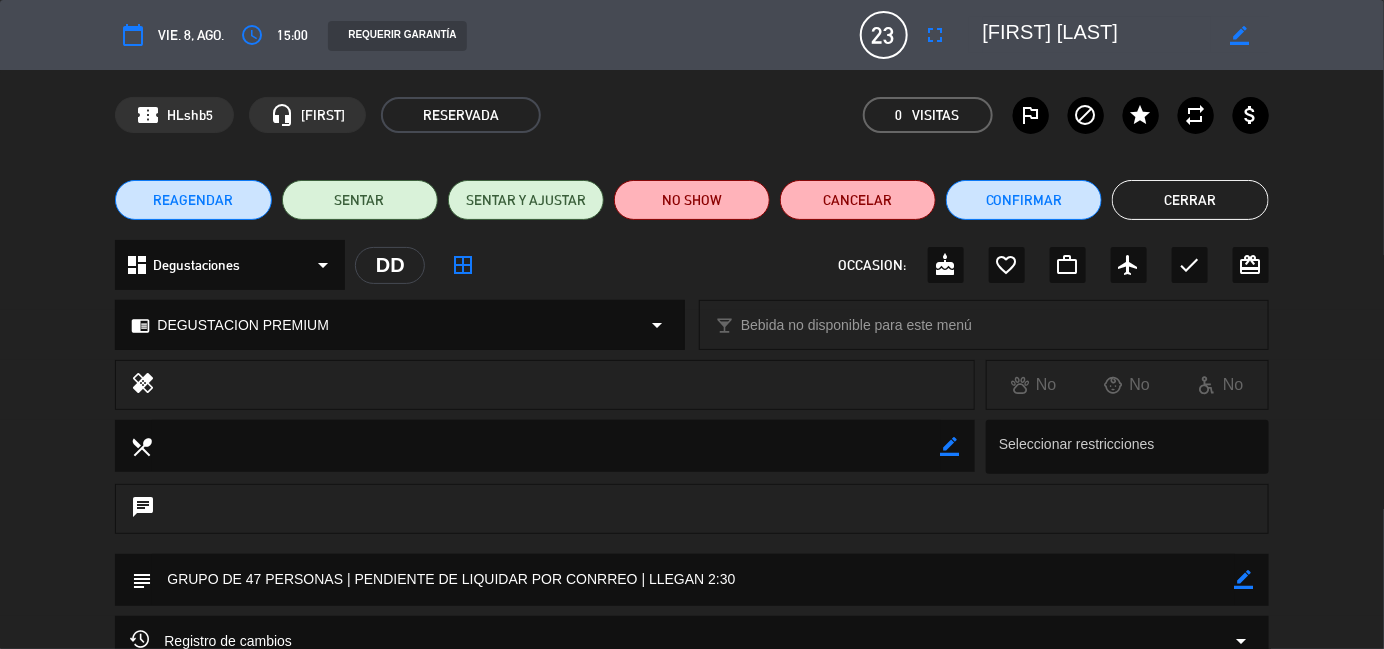 click on "Cerrar" 